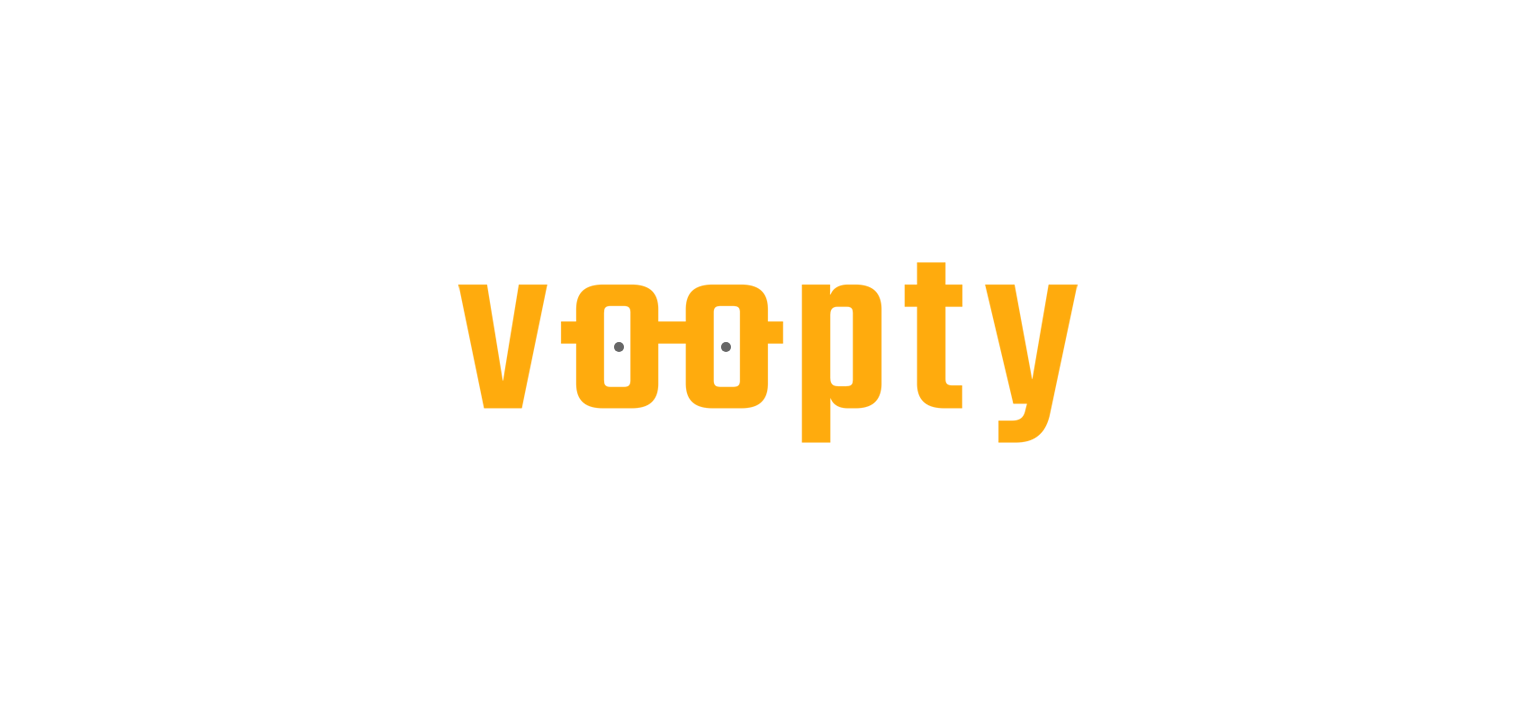 scroll, scrollTop: 0, scrollLeft: 0, axis: both 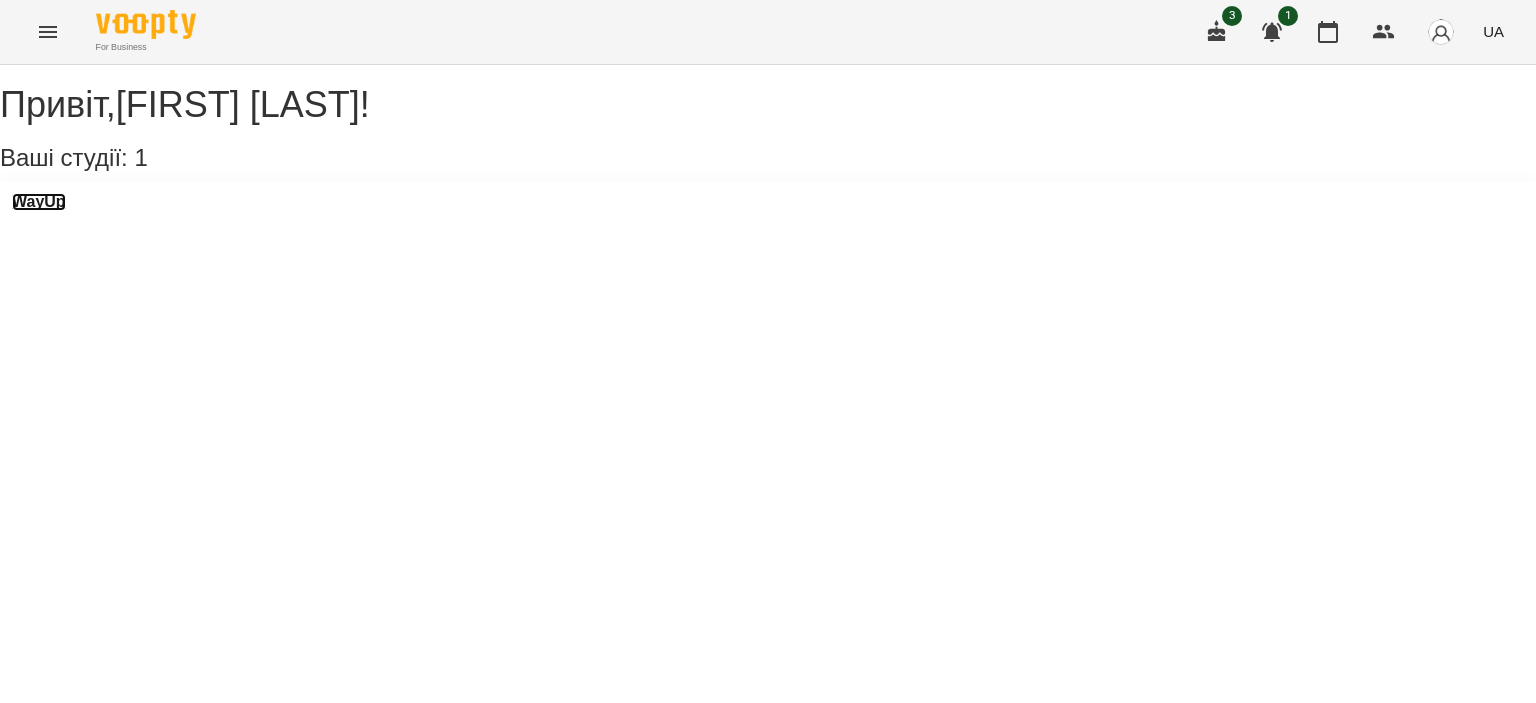click on "WayUp" at bounding box center [39, 202] 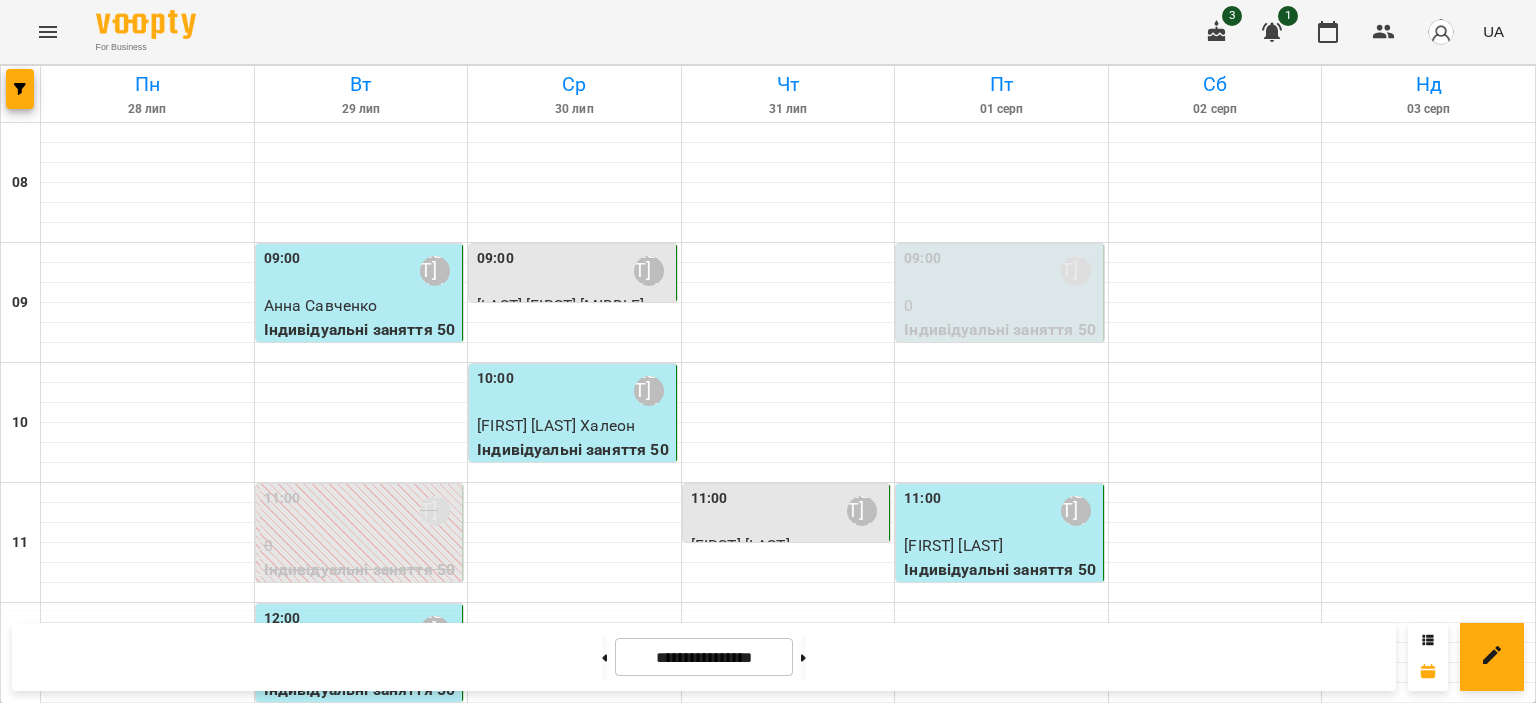 scroll, scrollTop: 300, scrollLeft: 0, axis: vertical 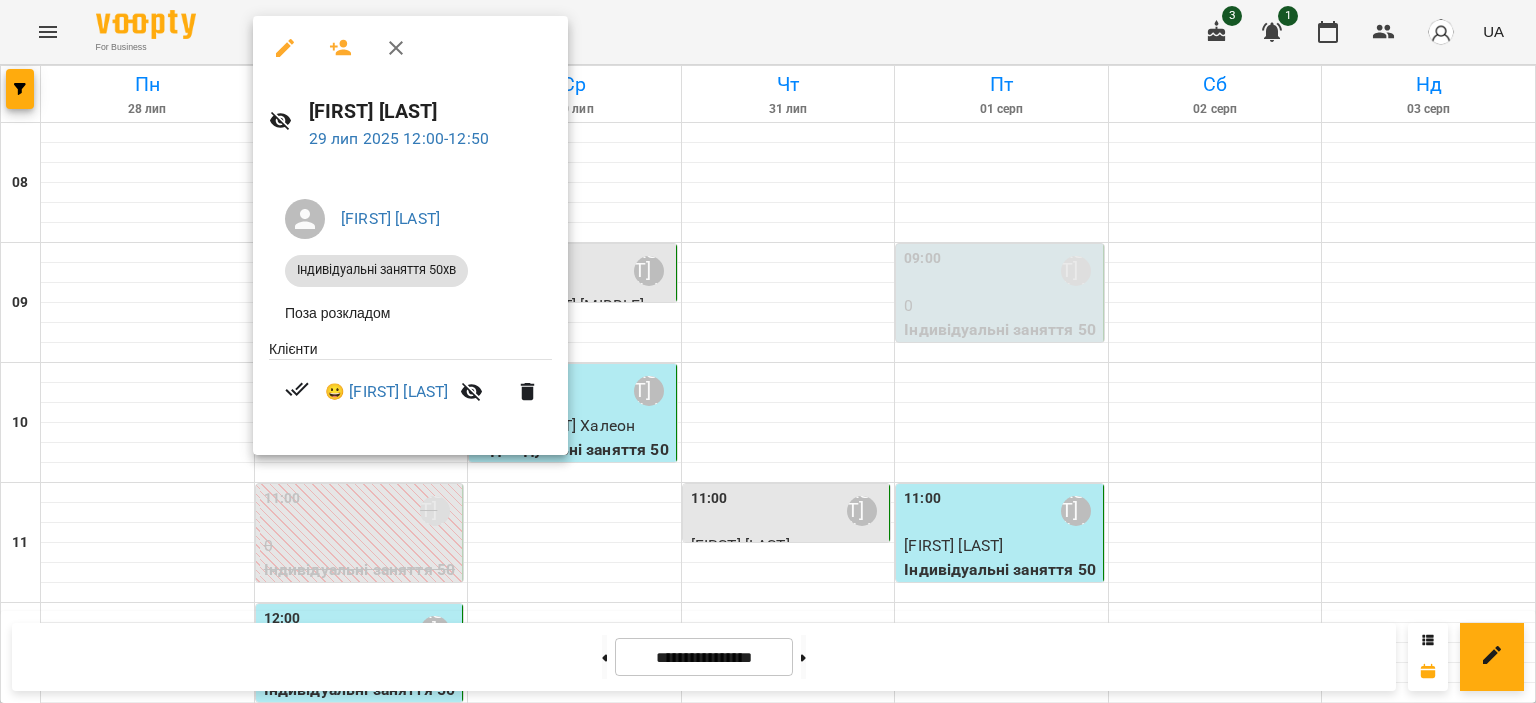 click at bounding box center (768, 351) 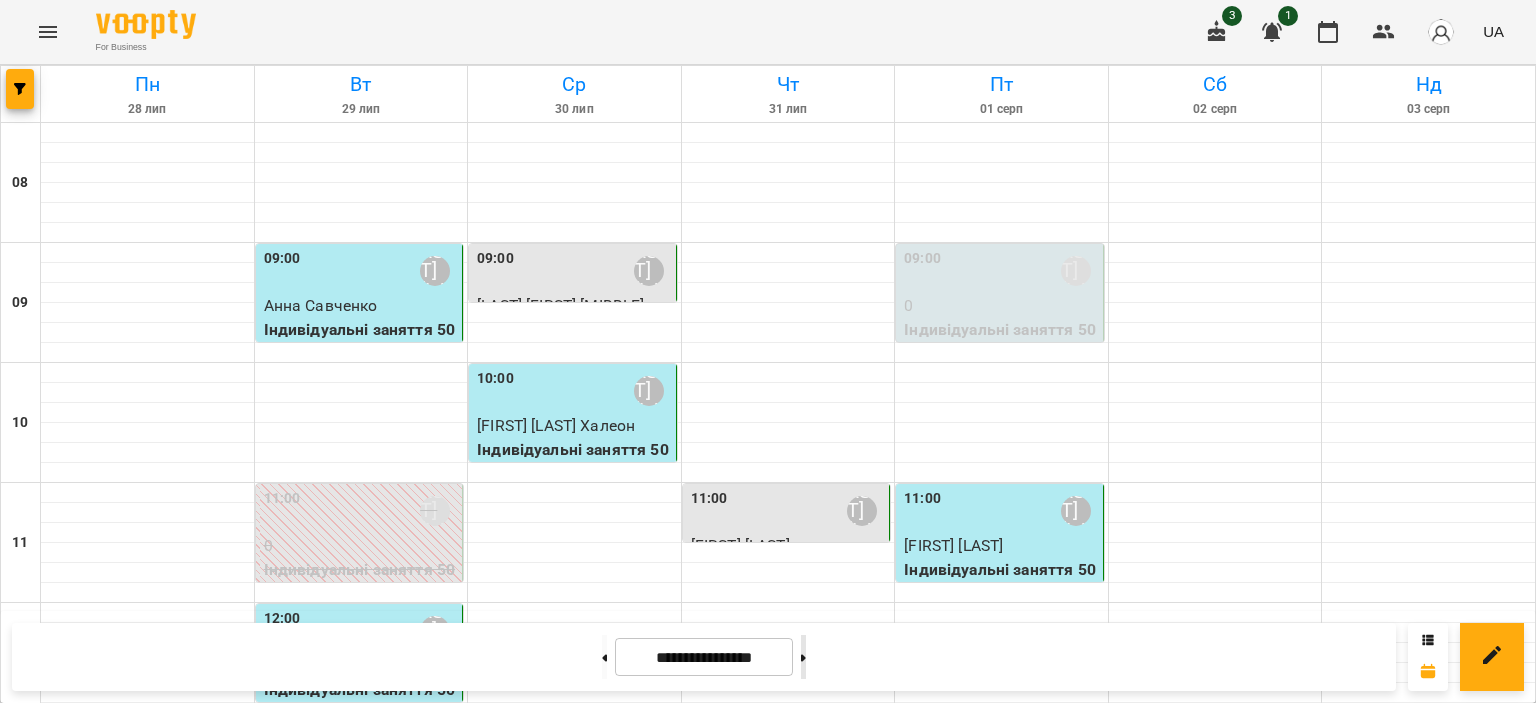 click at bounding box center [803, 657] 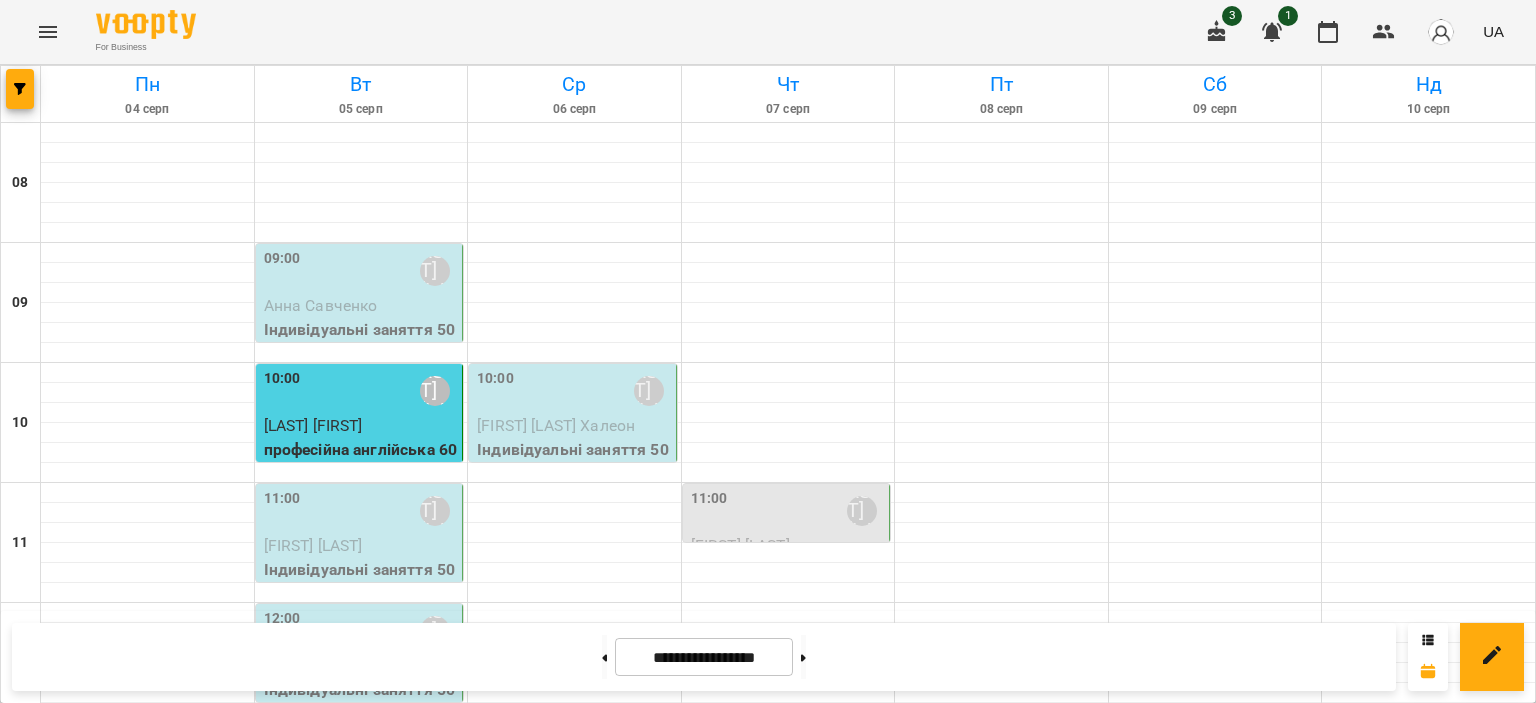 scroll, scrollTop: 100, scrollLeft: 0, axis: vertical 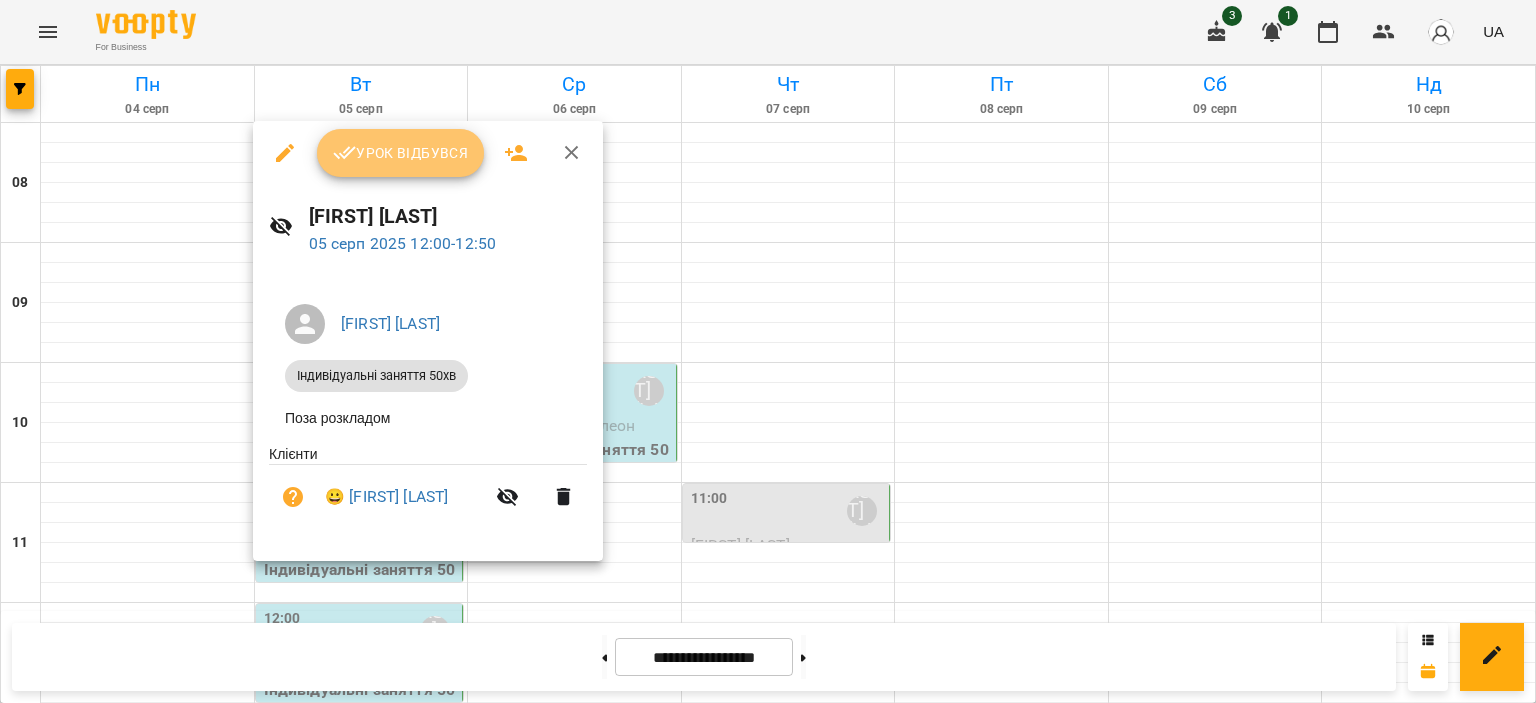 click on "Урок відбувся" at bounding box center (401, 153) 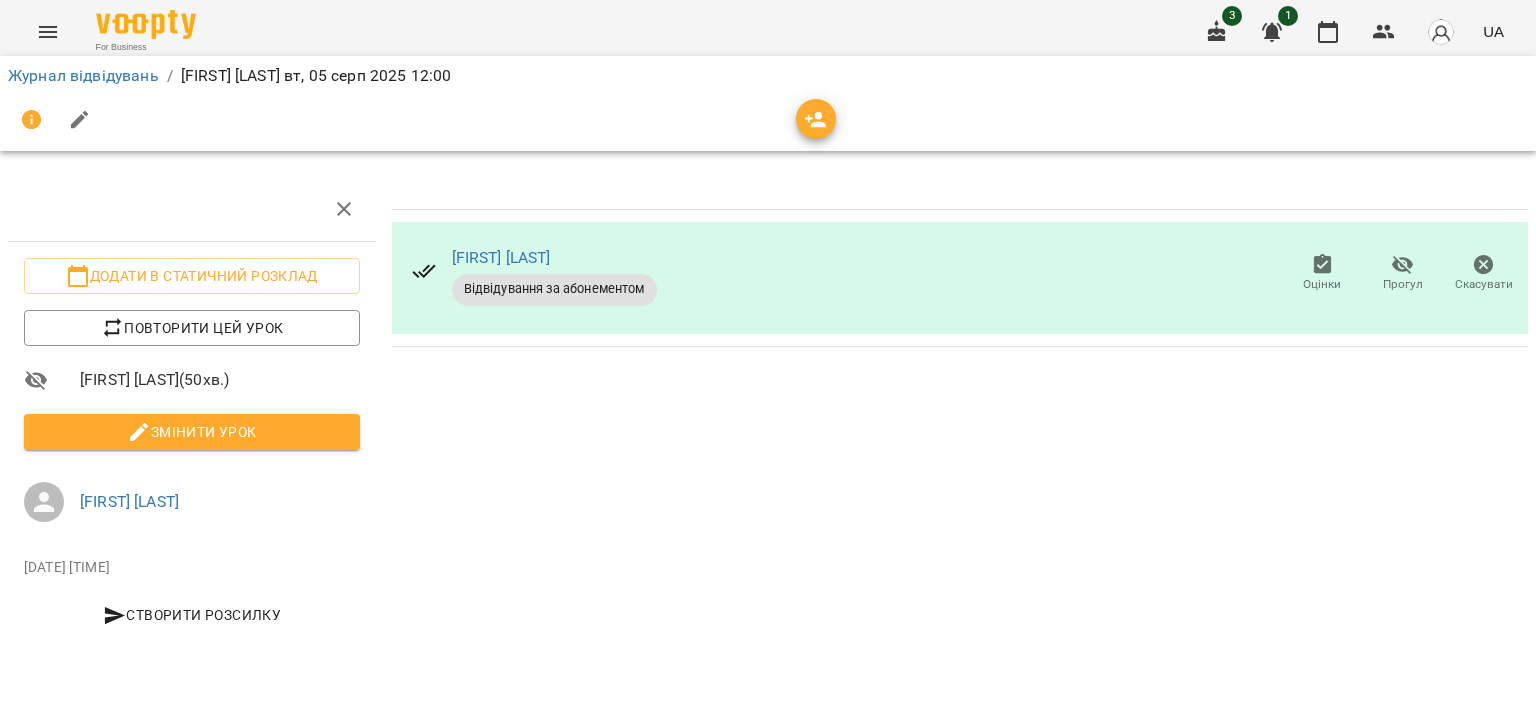click 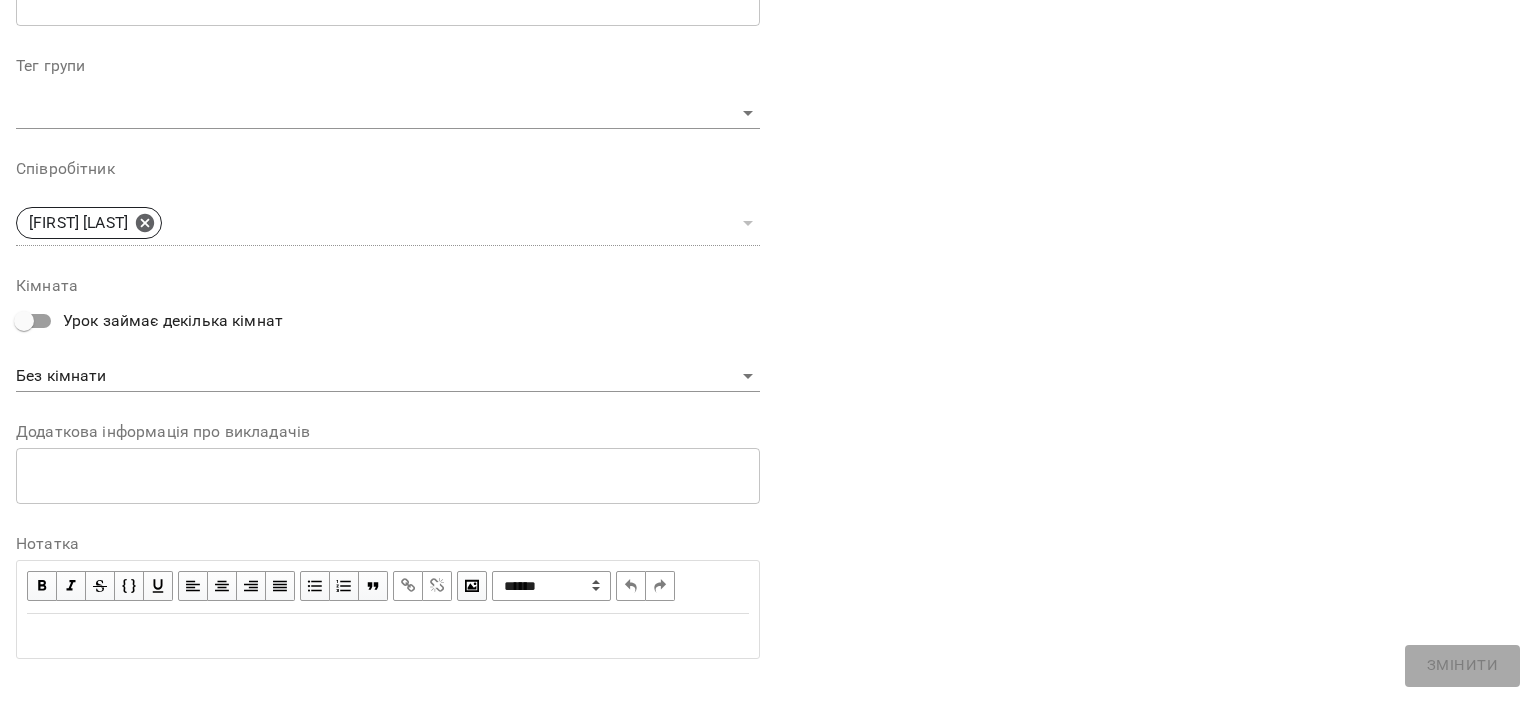 scroll, scrollTop: 626, scrollLeft: 0, axis: vertical 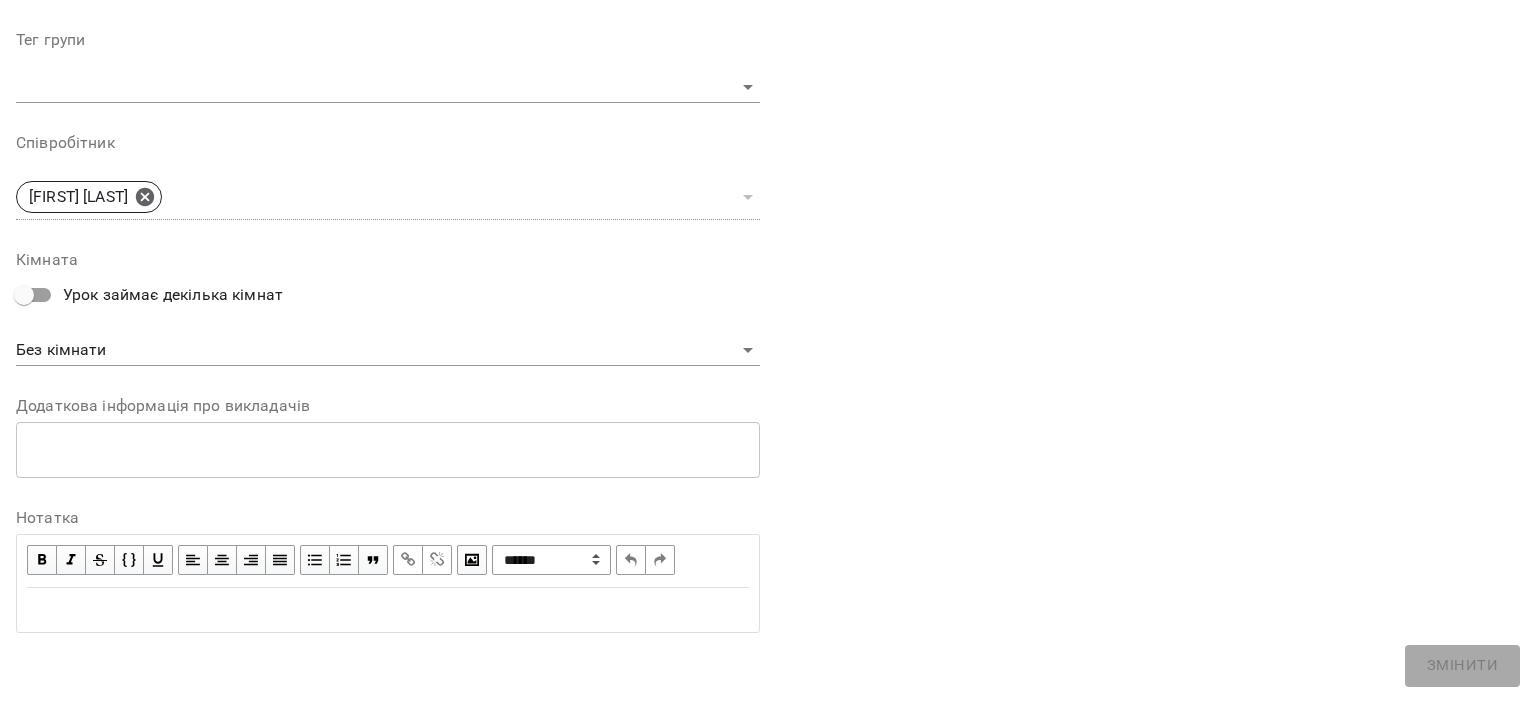 click at bounding box center (388, 610) 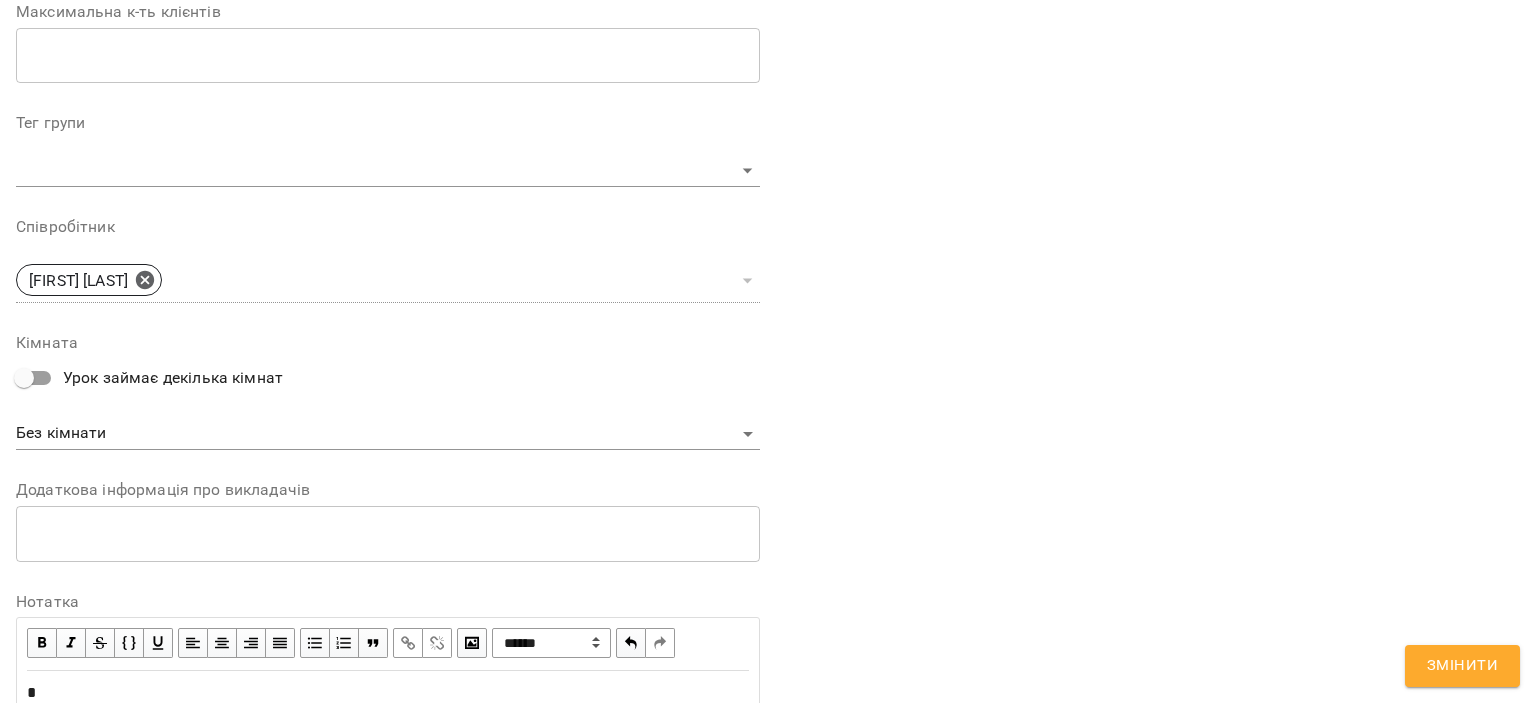 type 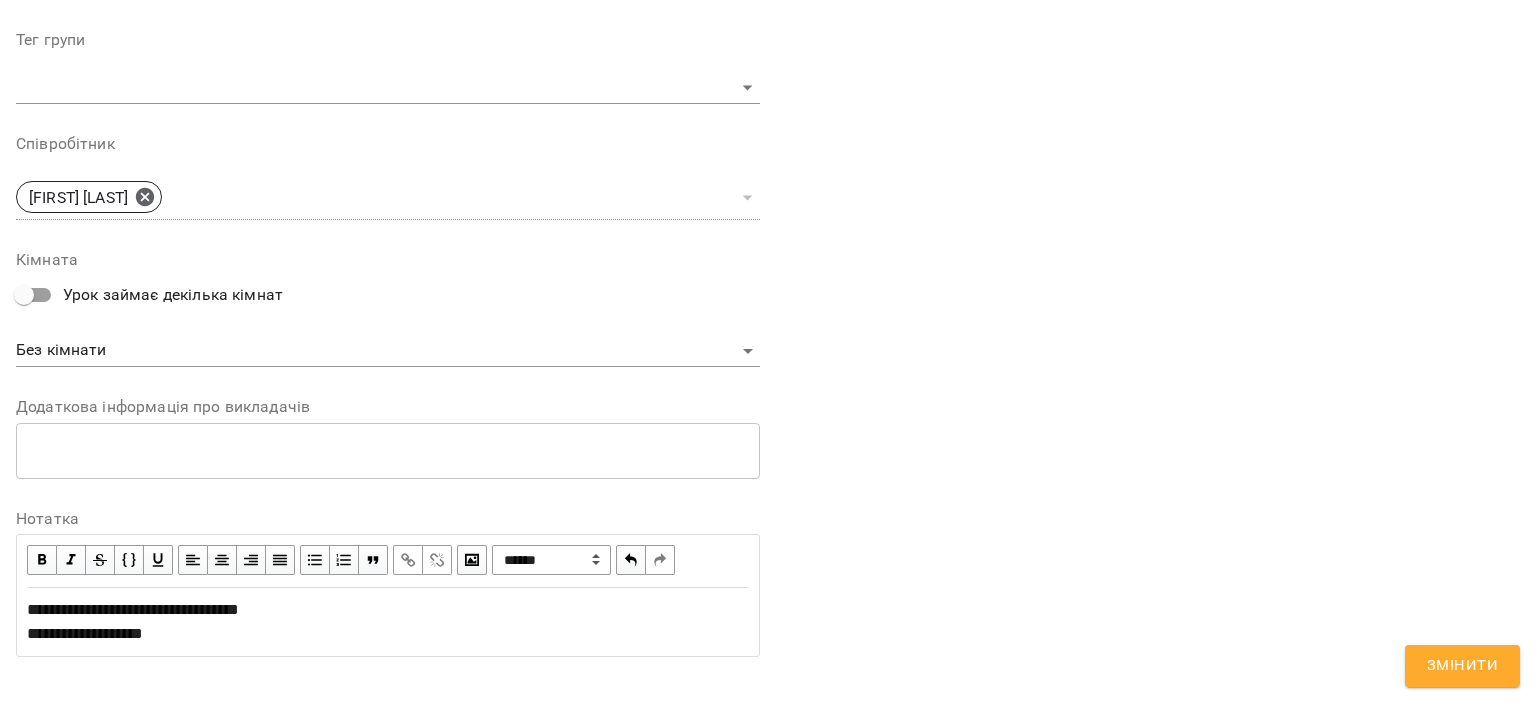 click on "Змінити" at bounding box center [1462, 666] 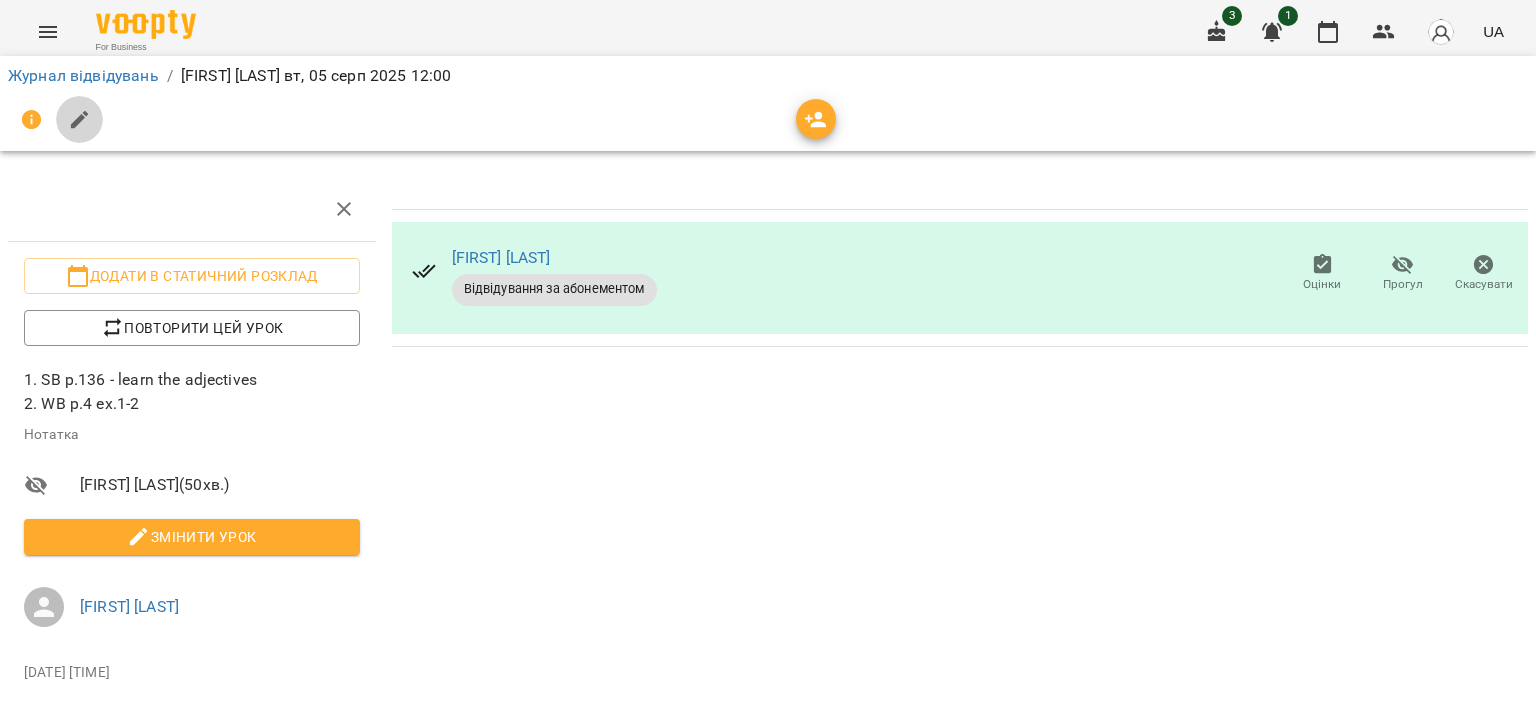 click 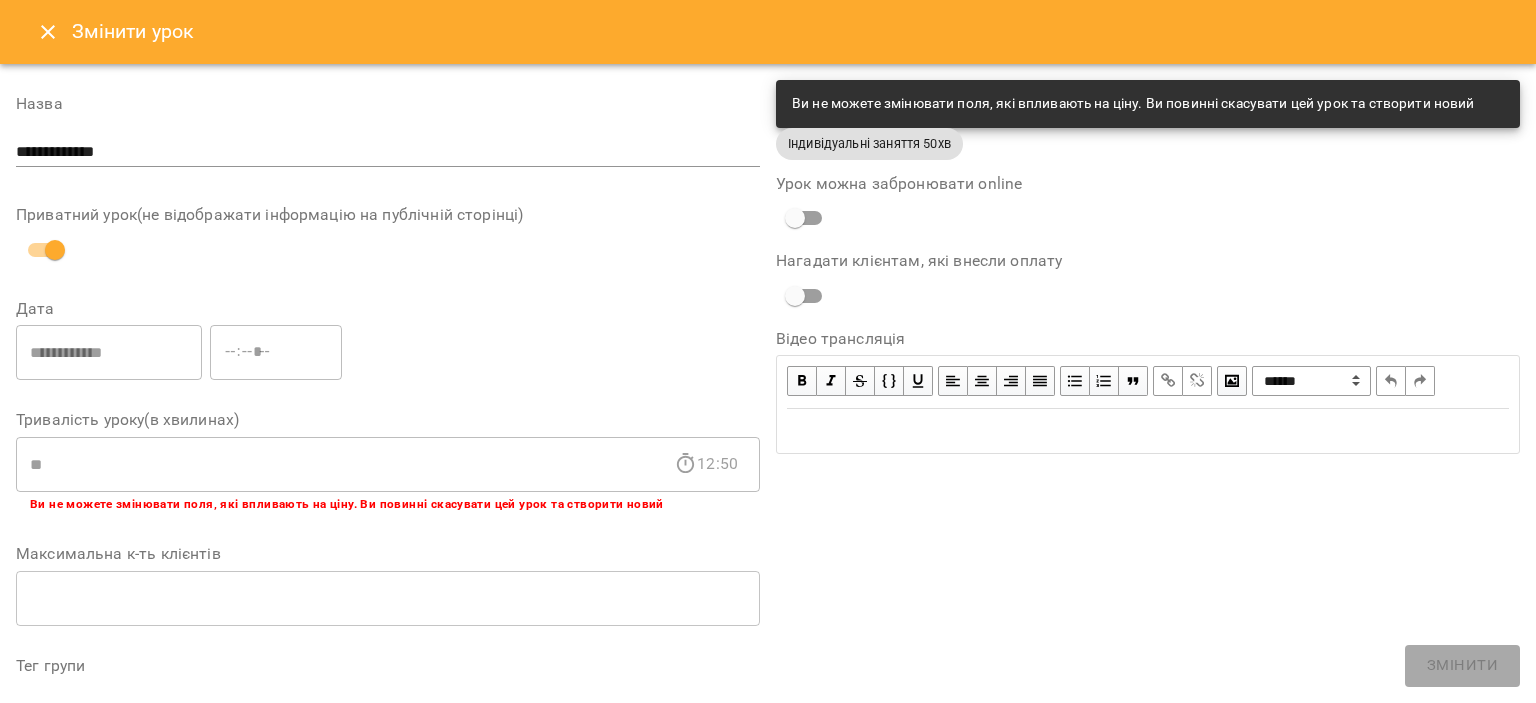 scroll, scrollTop: 674, scrollLeft: 0, axis: vertical 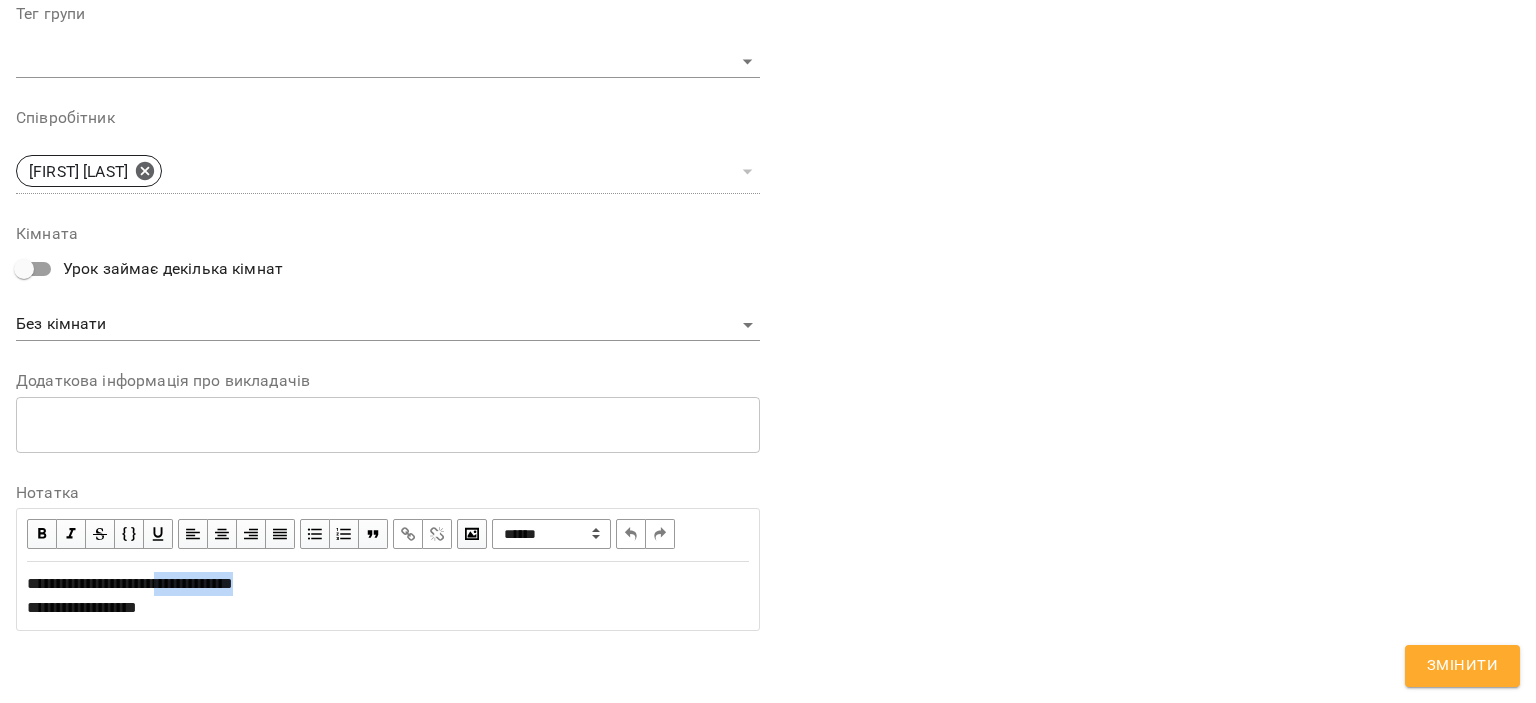 drag, startPoint x: 260, startPoint y: 560, endPoint x: 163, endPoint y: 563, distance: 97.04638 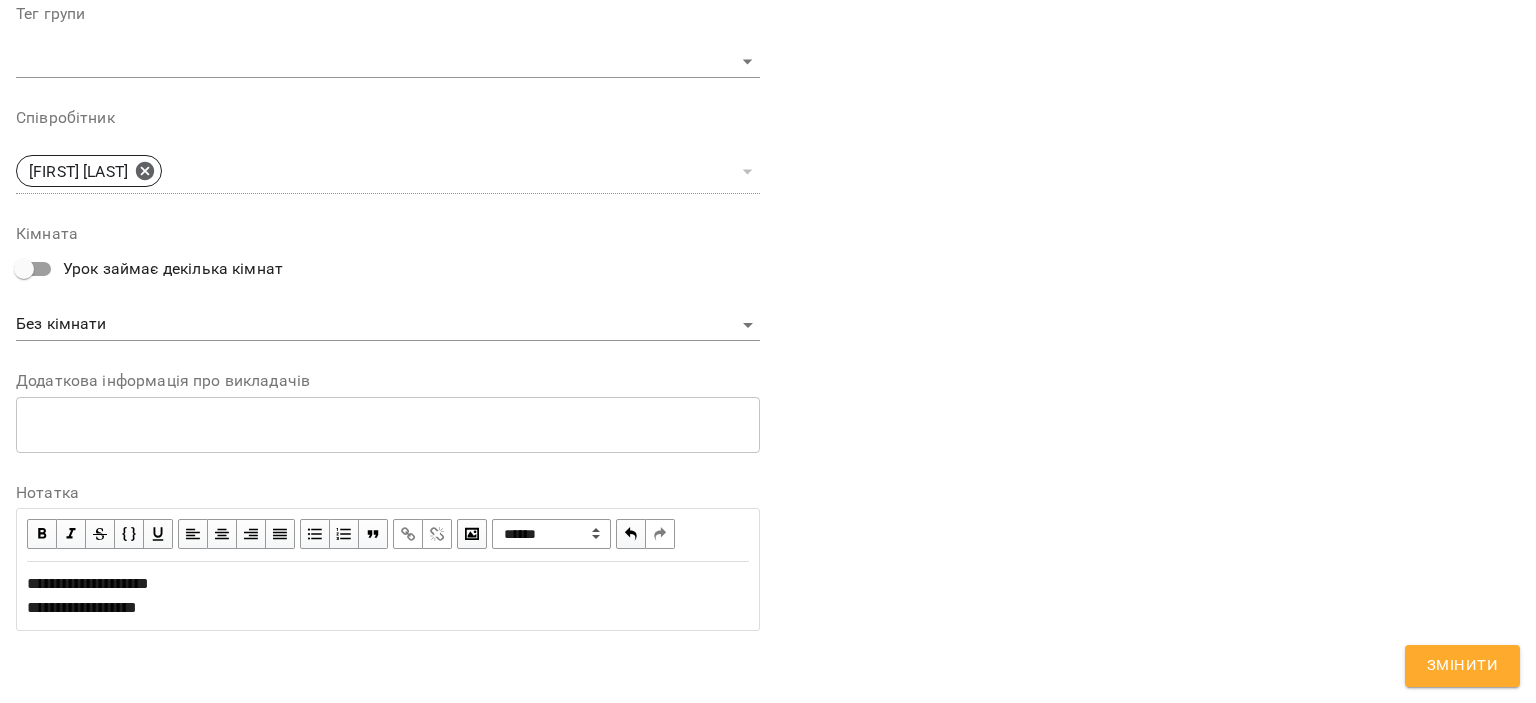 type 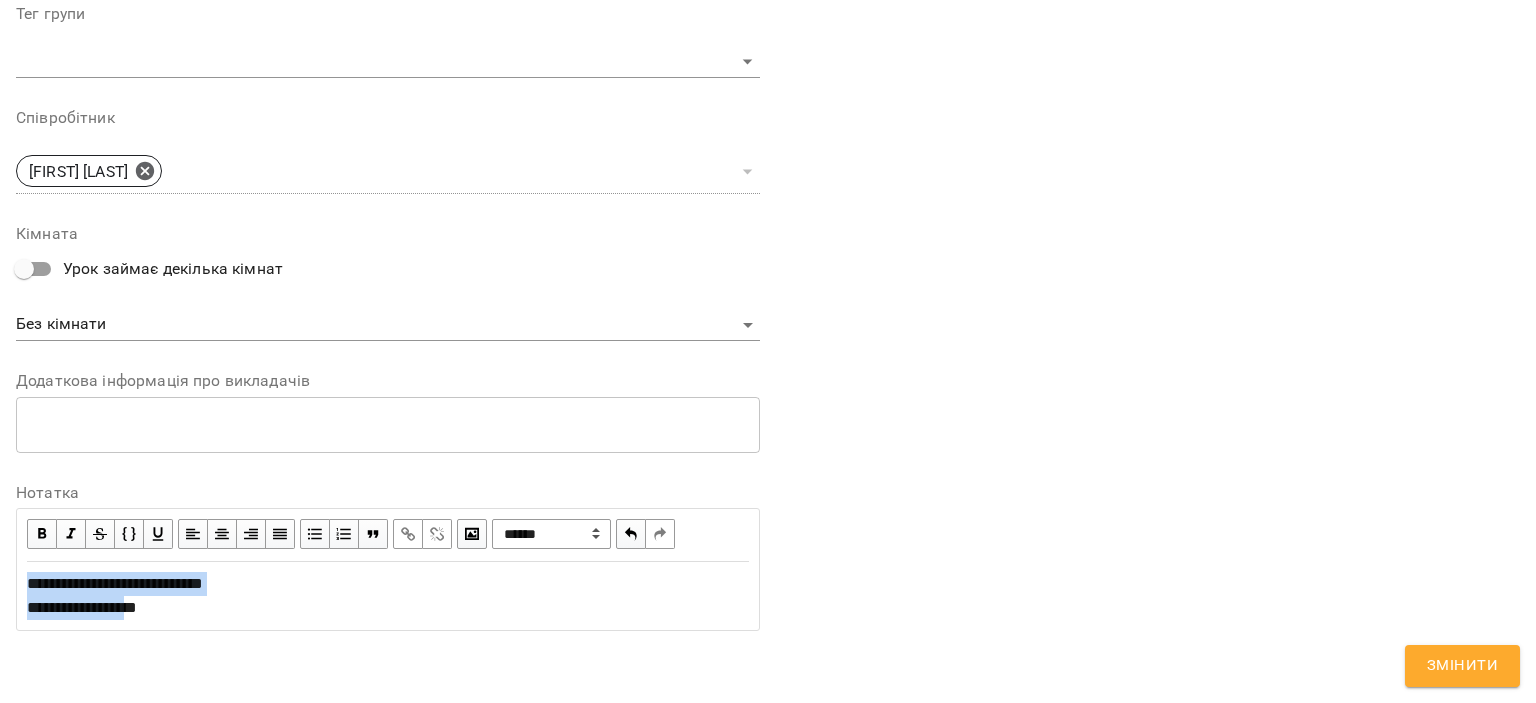 drag, startPoint x: 167, startPoint y: 587, endPoint x: 0, endPoint y: 556, distance: 169.85287 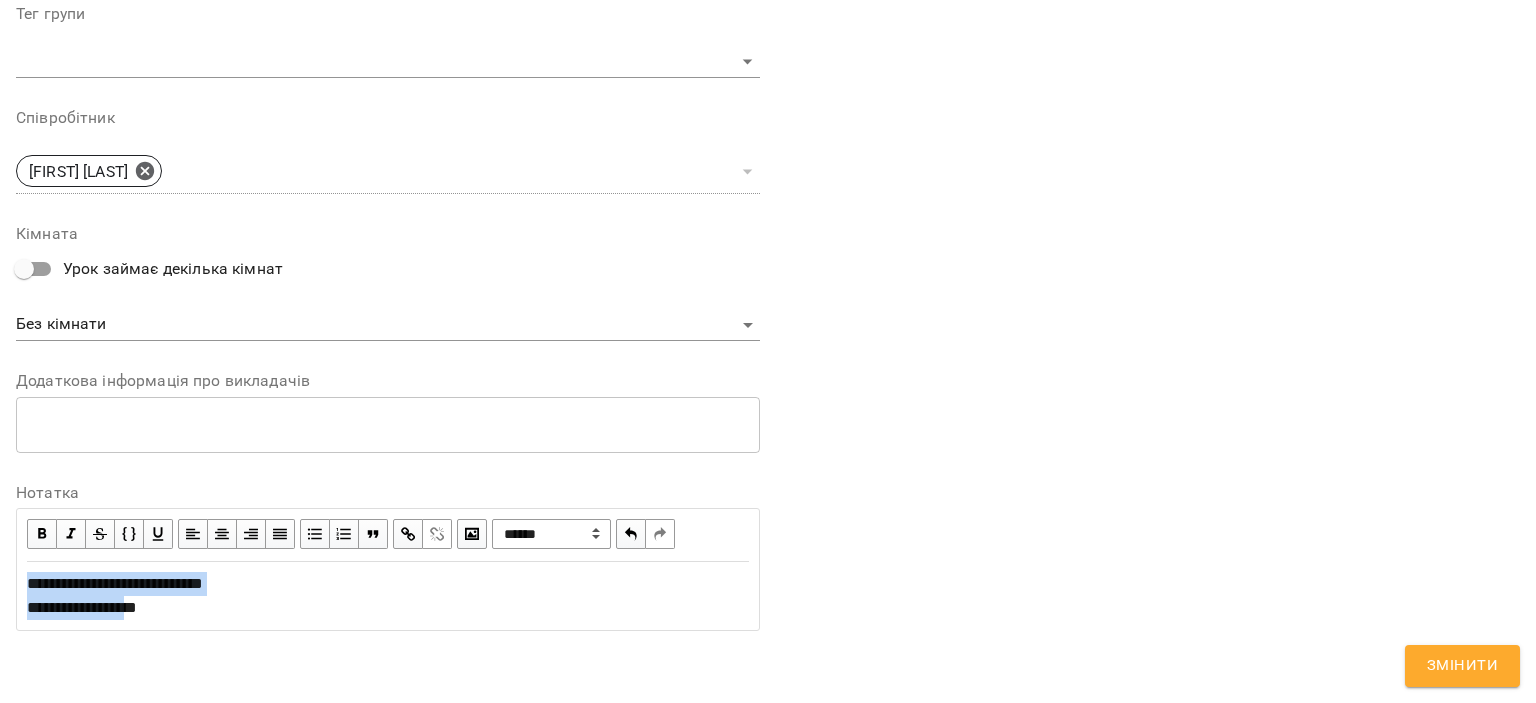 copy on "**********" 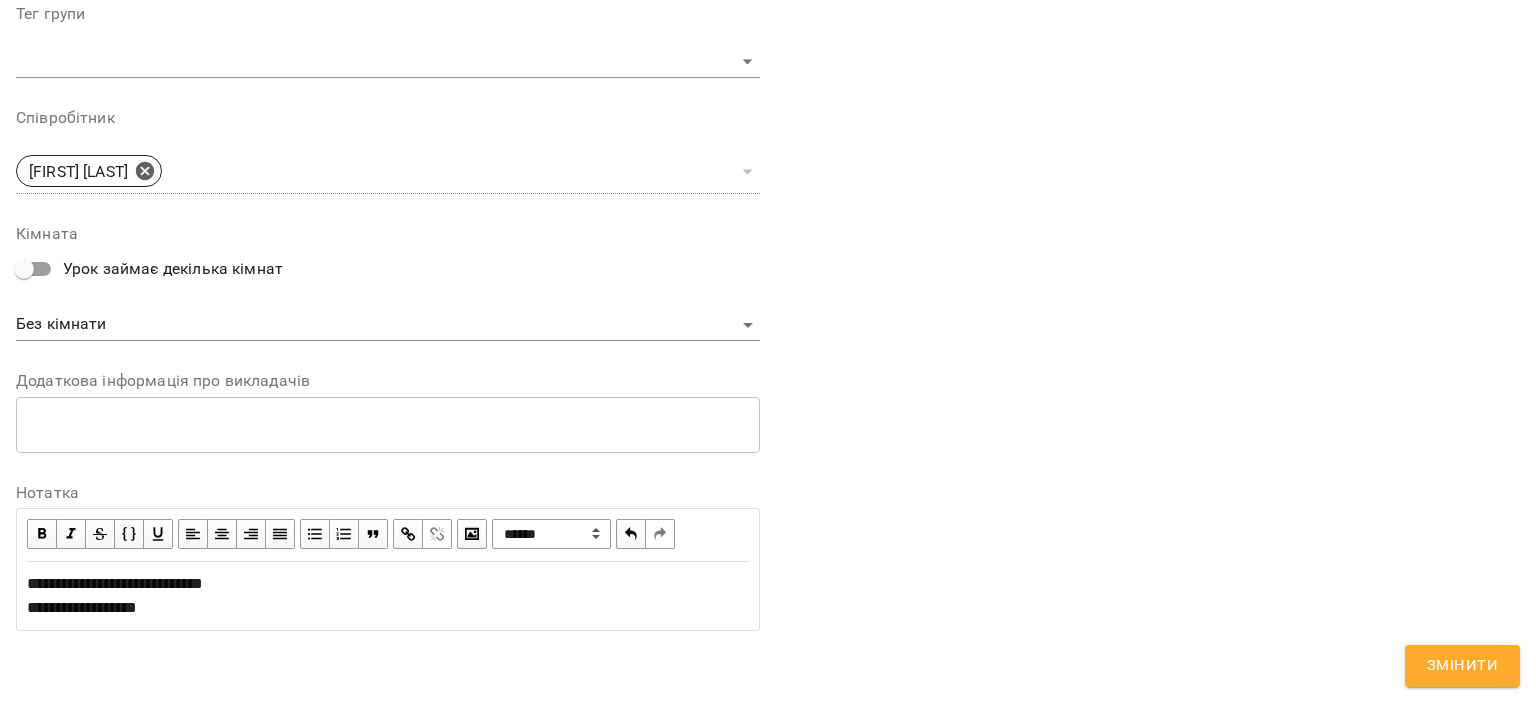 click on "Змінити" at bounding box center [1462, 666] 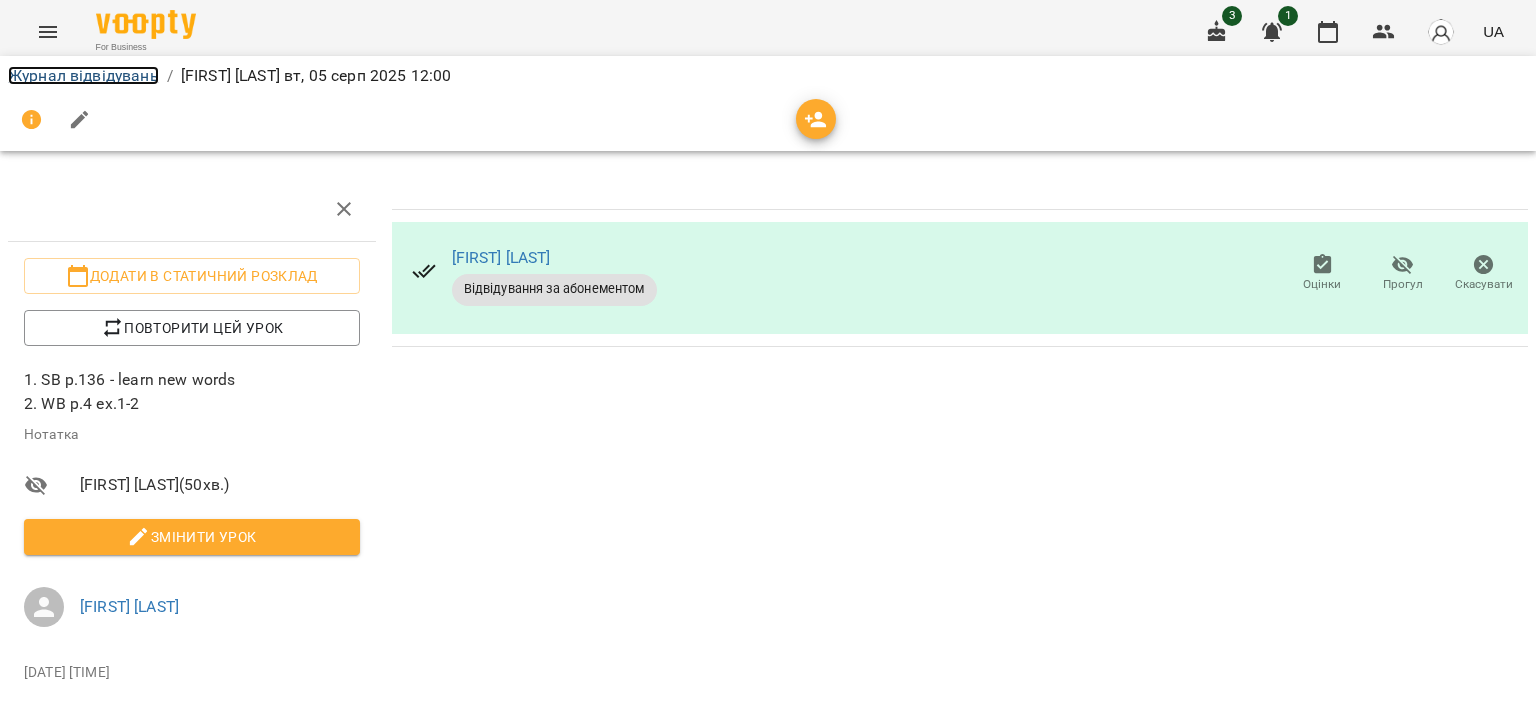 click on "Журнал відвідувань" at bounding box center [83, 75] 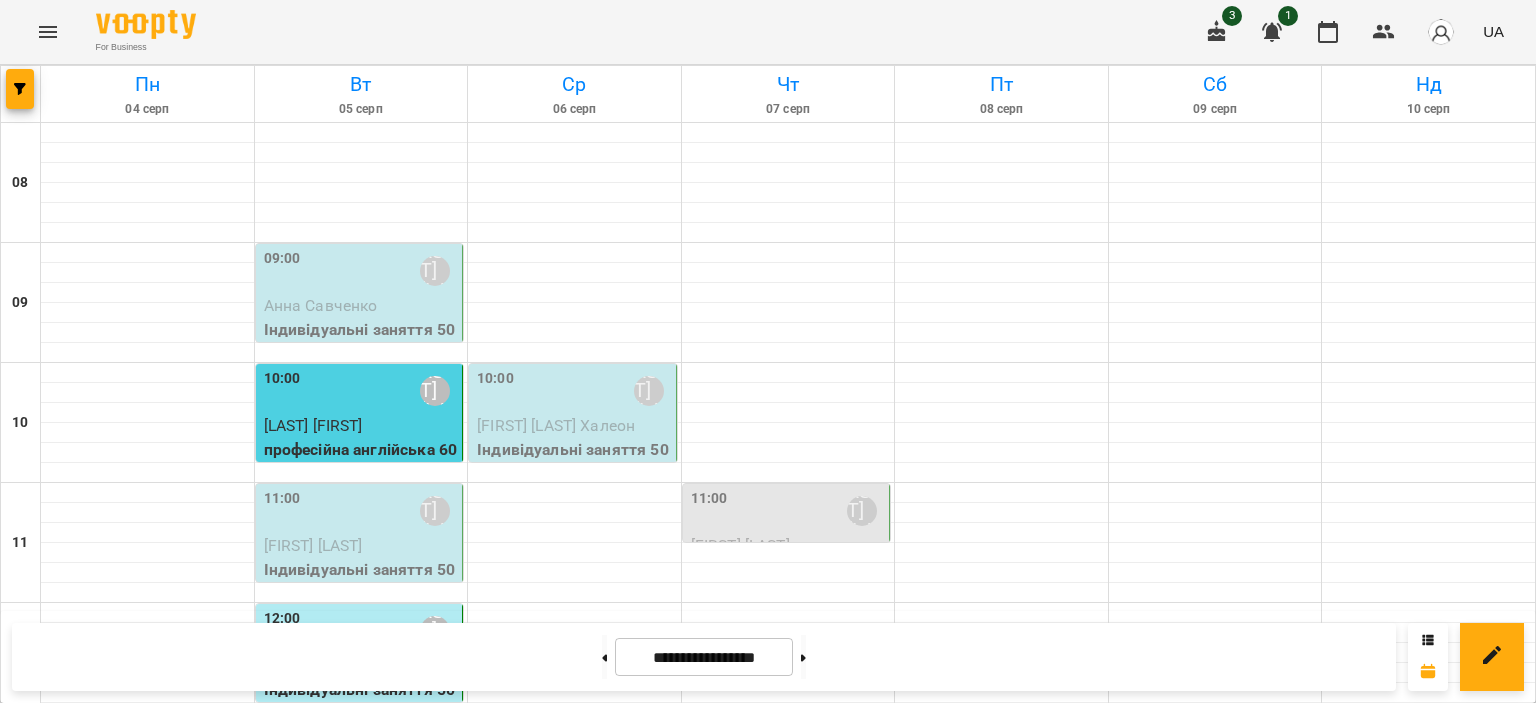click on "[TIME] [FIRST] [LAST]" at bounding box center (361, 271) 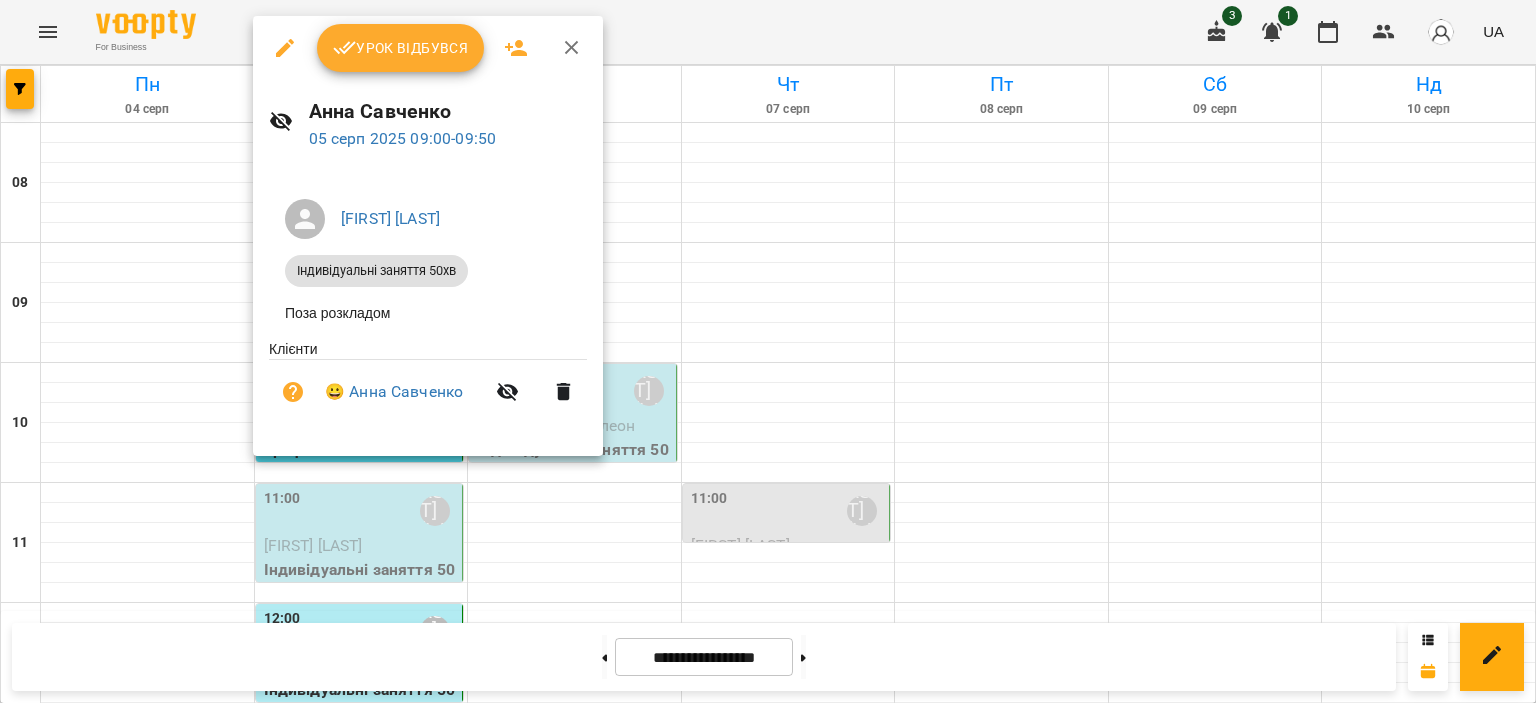 click on "Урок відбувся" at bounding box center (401, 48) 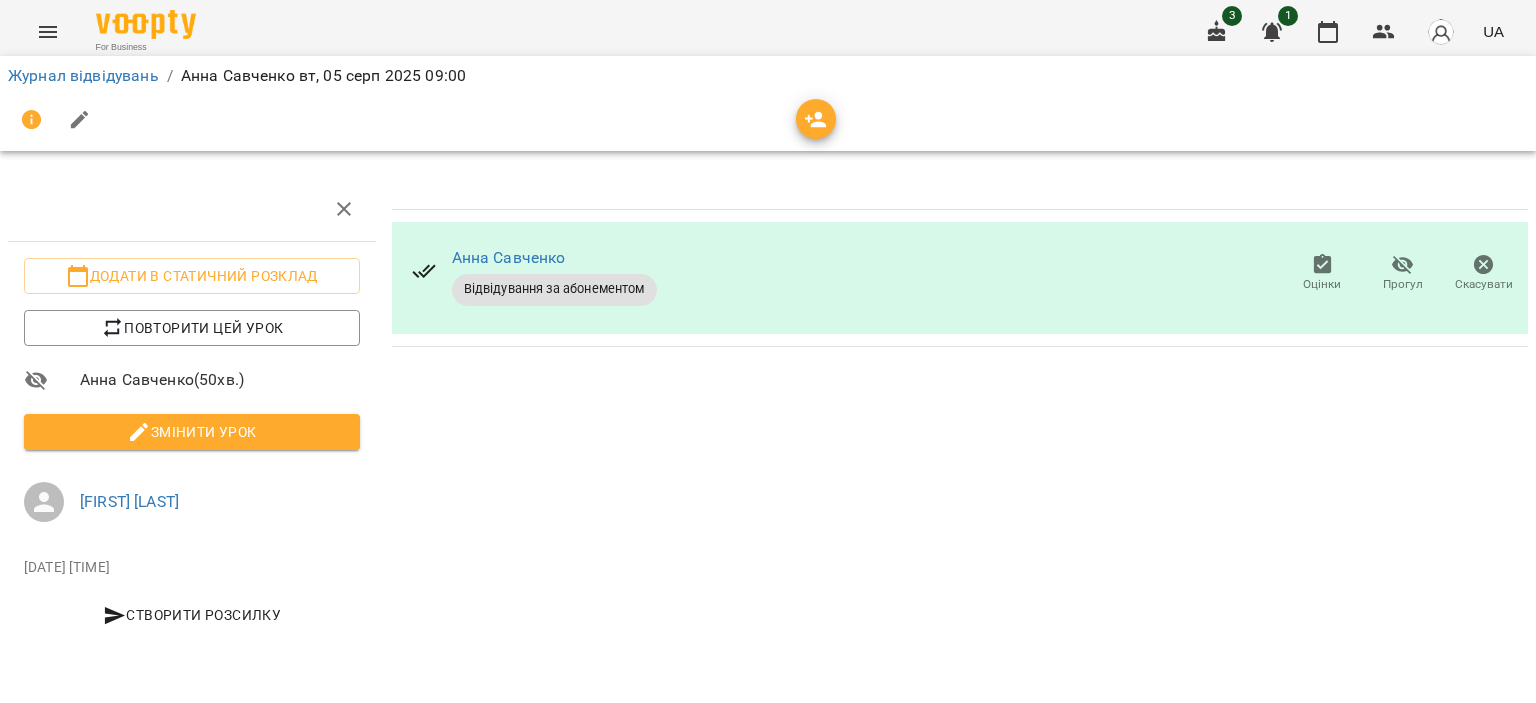 click at bounding box center (80, 120) 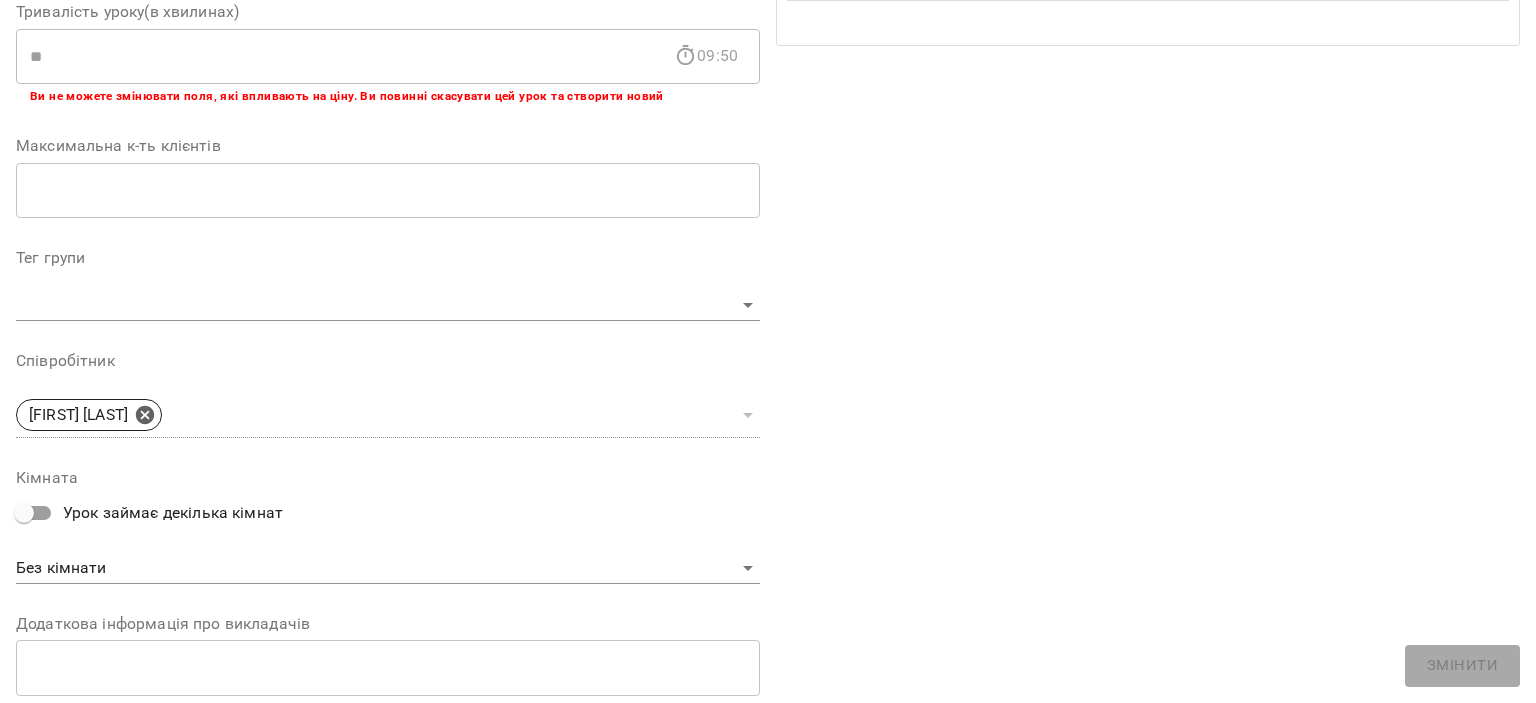 scroll, scrollTop: 626, scrollLeft: 0, axis: vertical 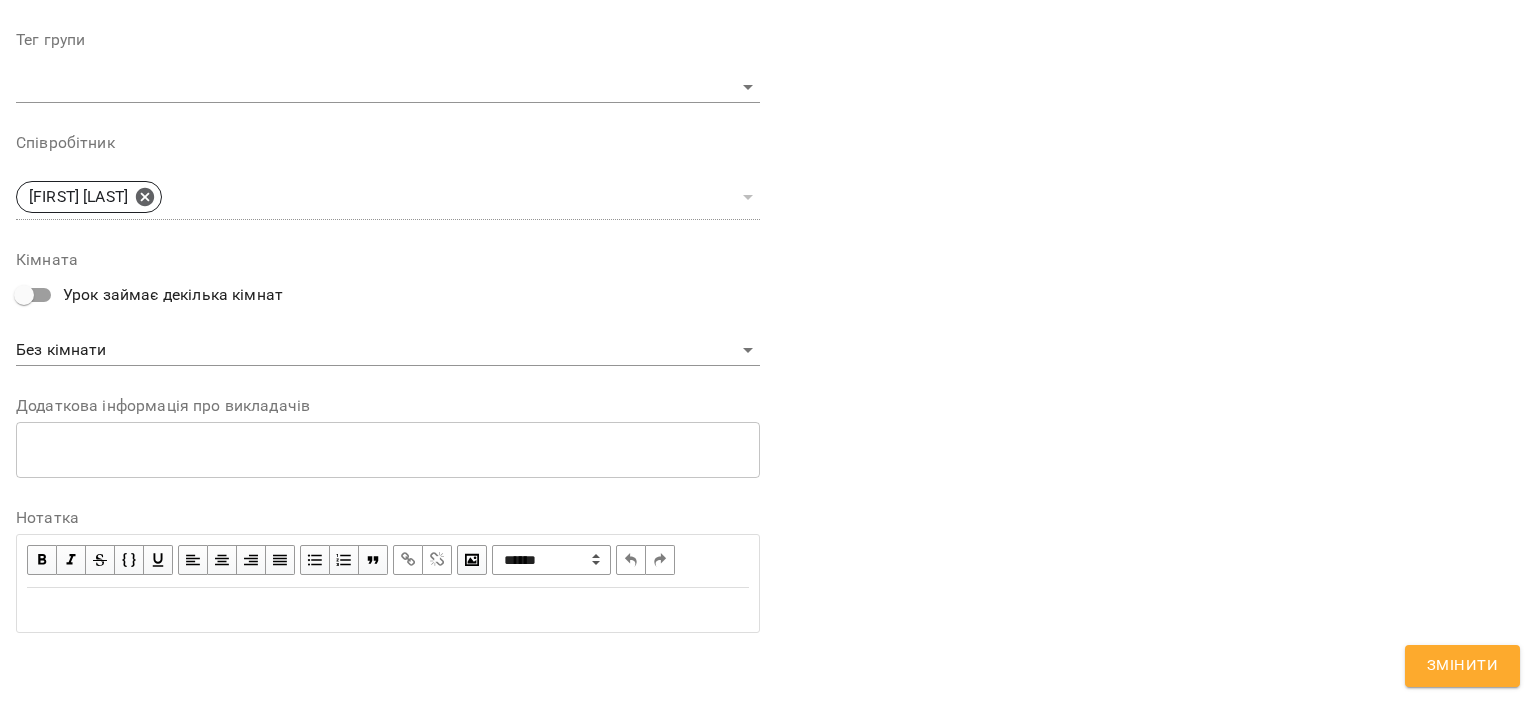 click at bounding box center [388, 610] 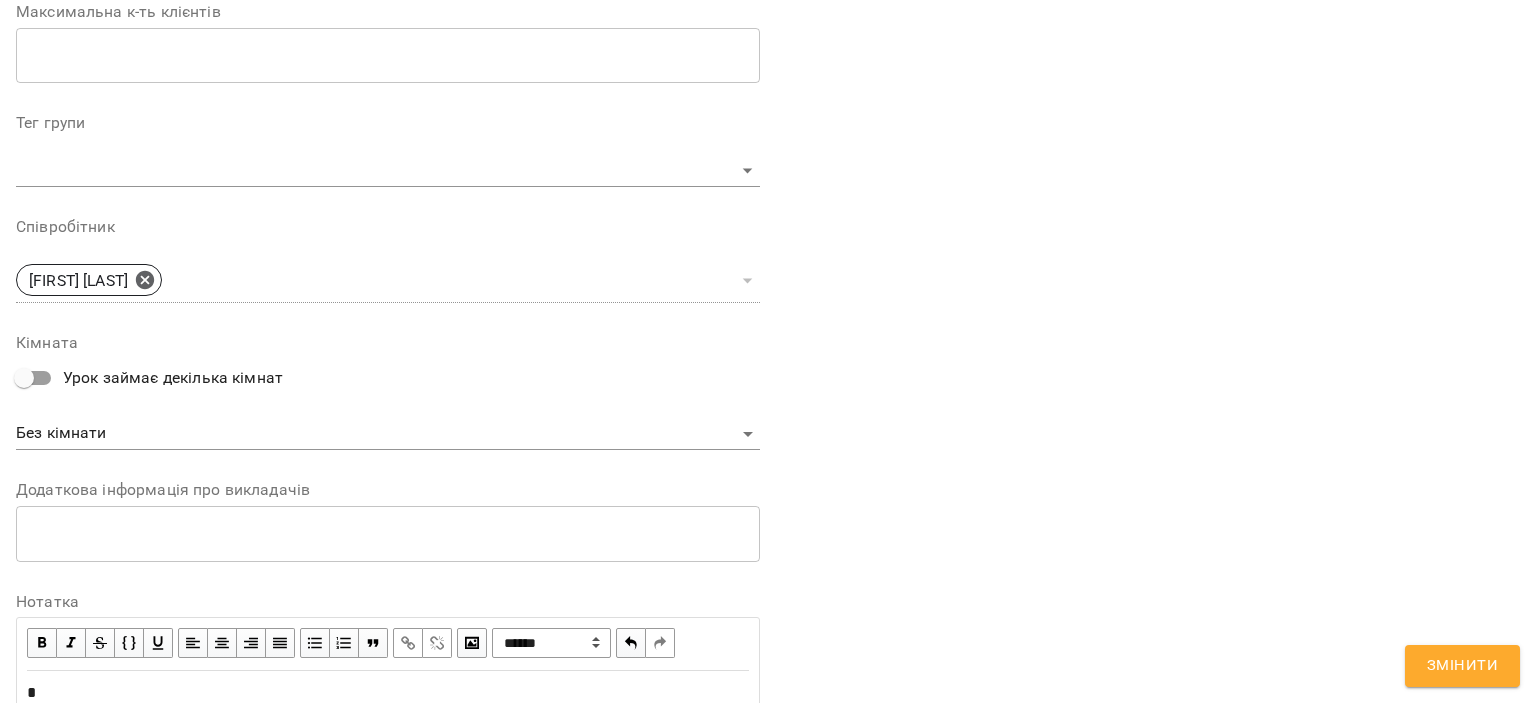scroll, scrollTop: 709, scrollLeft: 0, axis: vertical 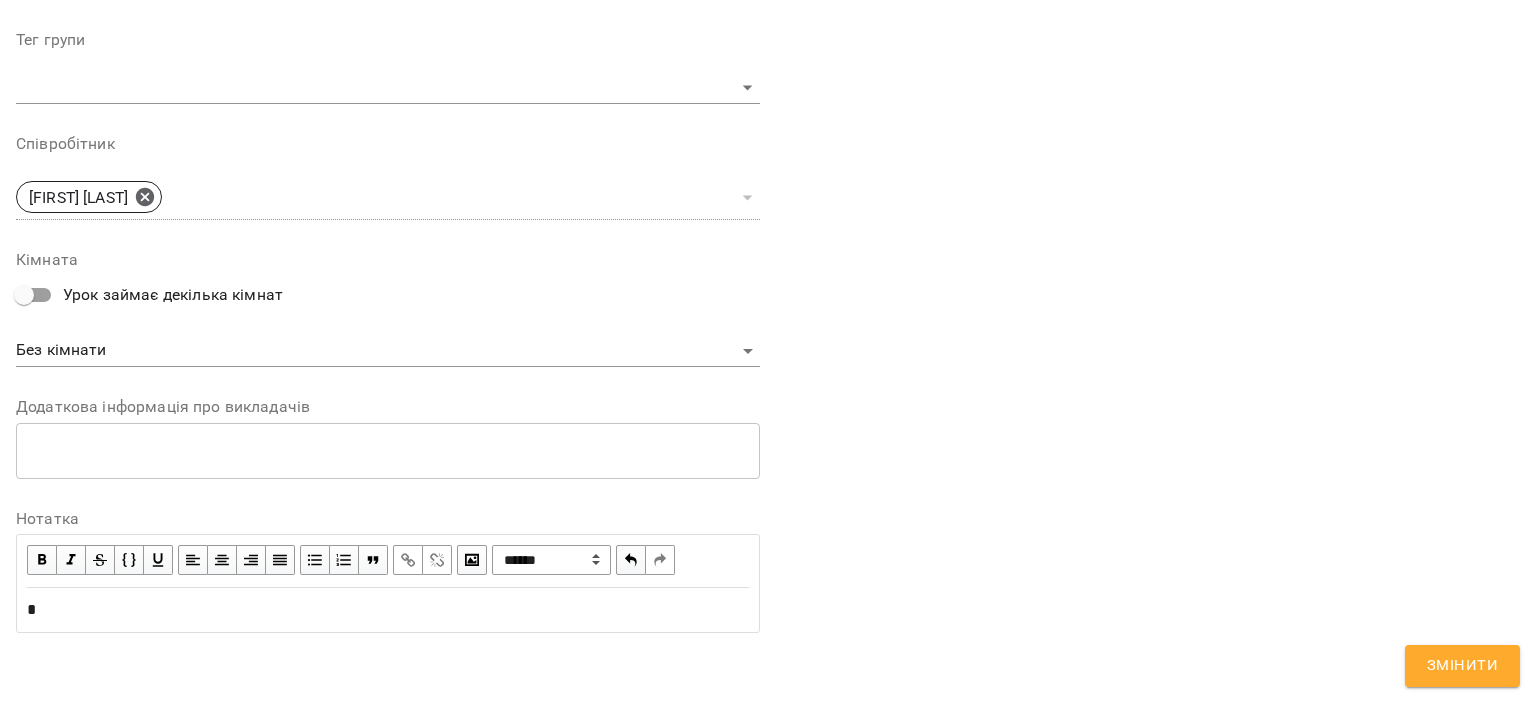 type 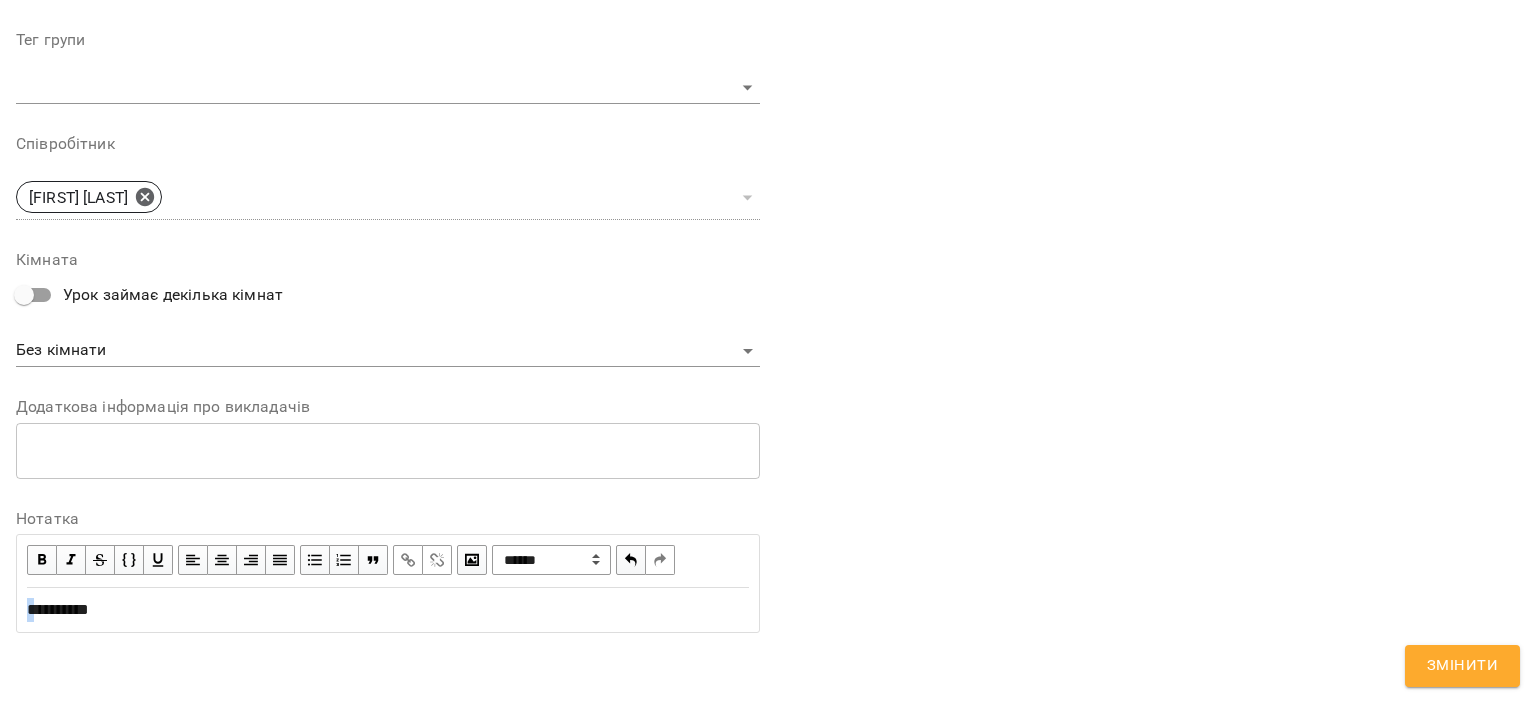 click on "**********" at bounding box center (58, 609) 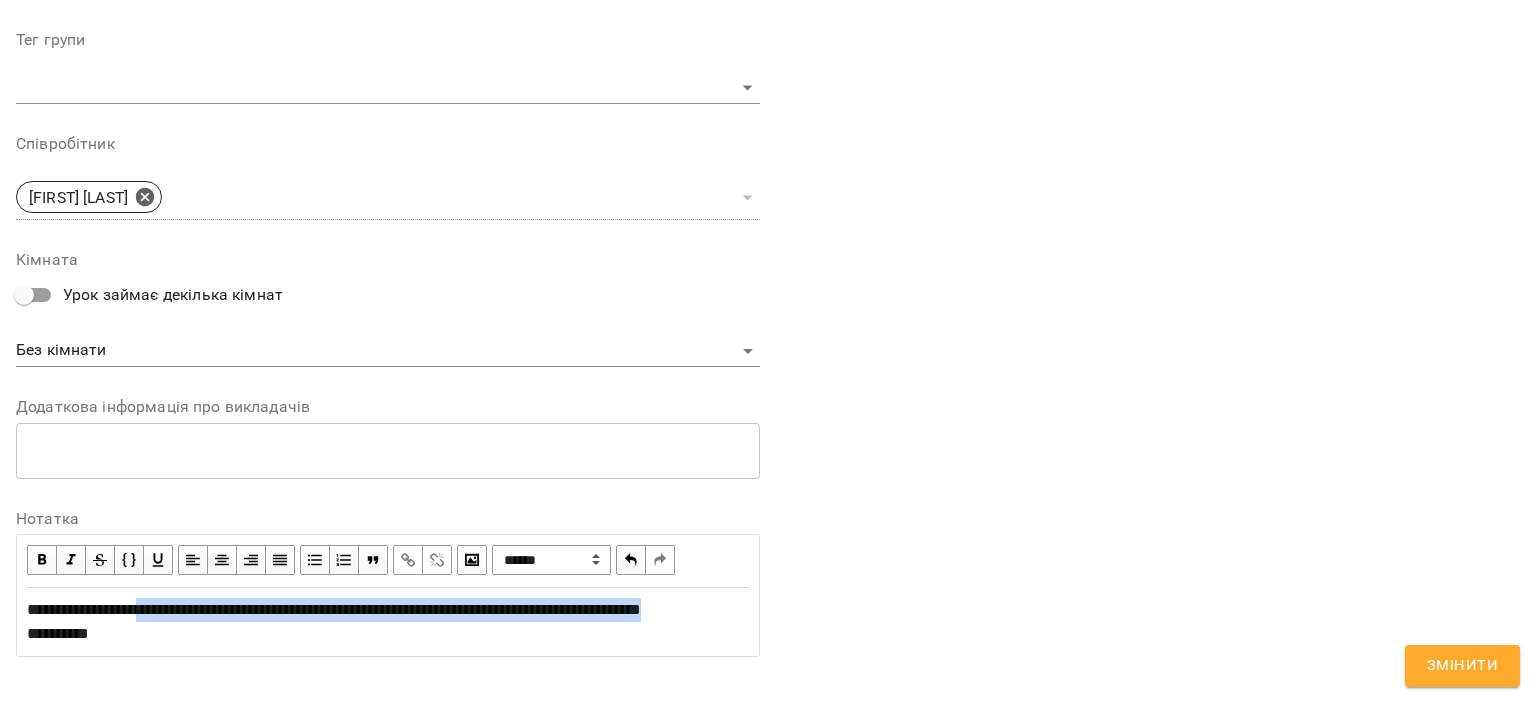 drag, startPoint x: 143, startPoint y: 630, endPoint x: 149, endPoint y: 615, distance: 16.155495 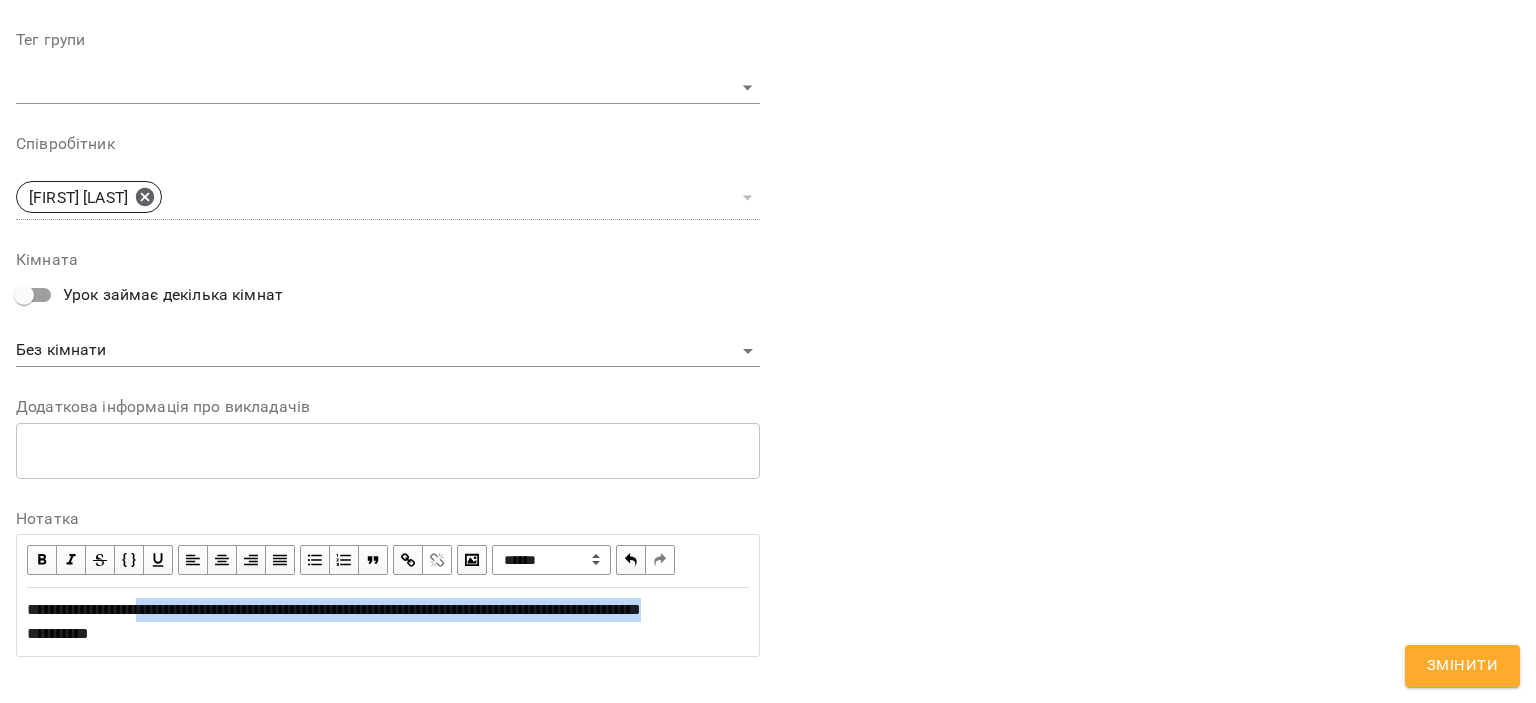 click on "**********" at bounding box center (388, 622) 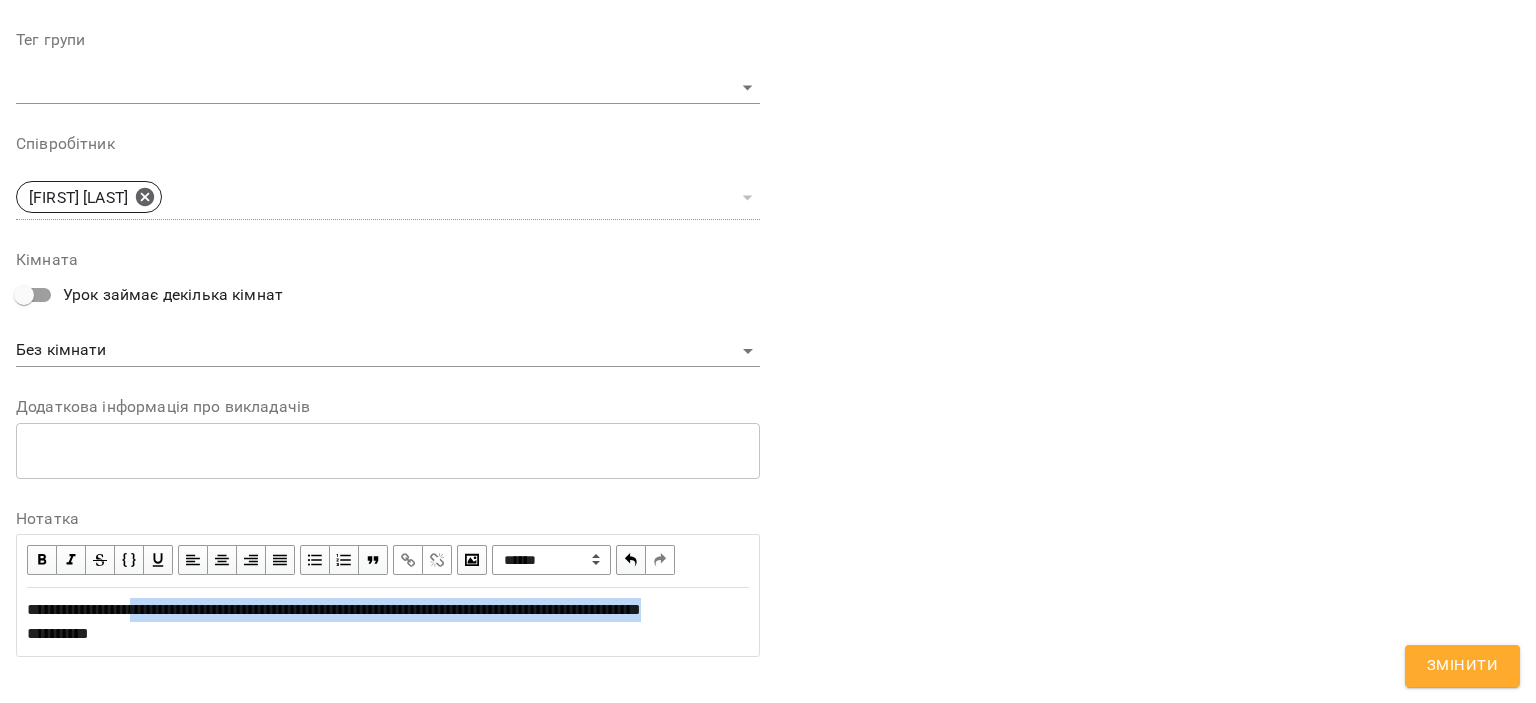 drag, startPoint x: 148, startPoint y: 631, endPoint x: 144, endPoint y: 611, distance: 20.396078 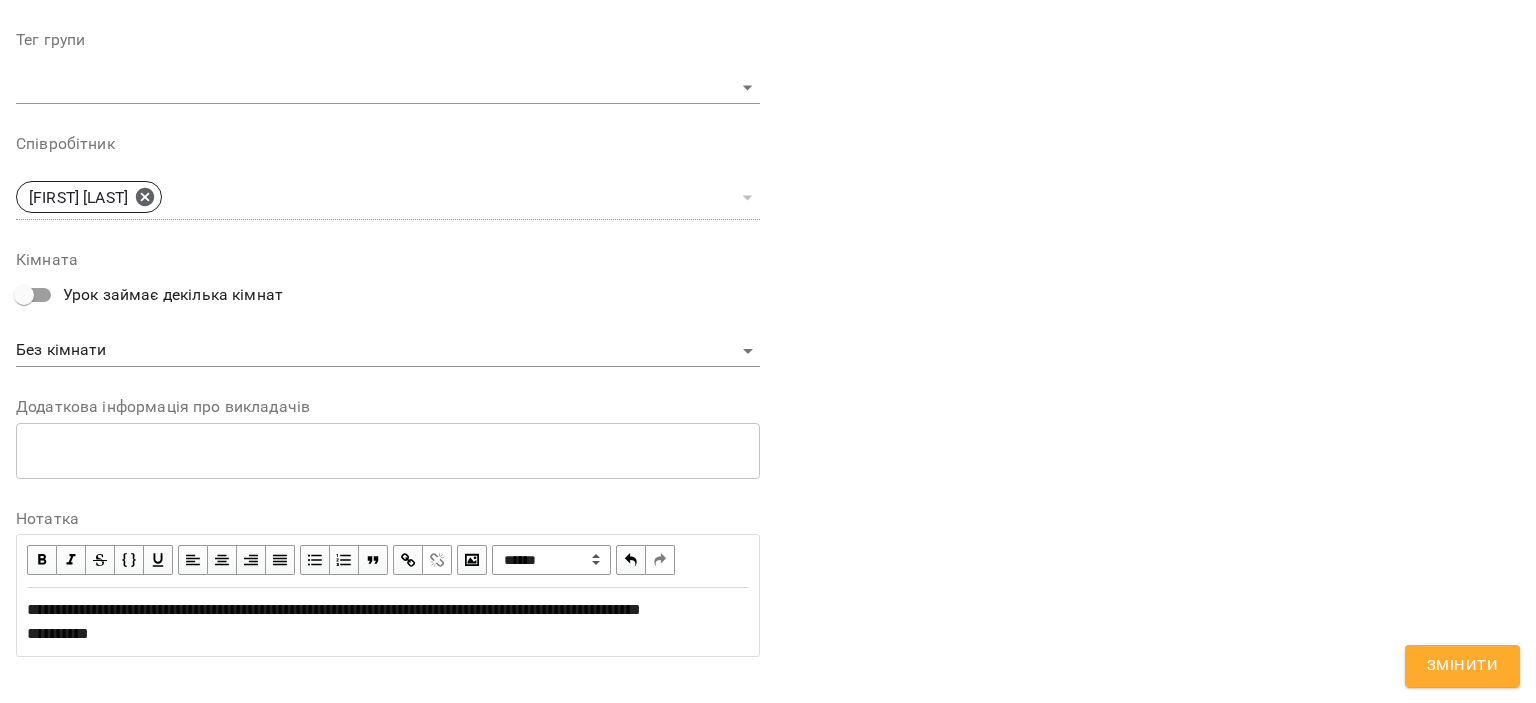 click at bounding box center (408, 560) 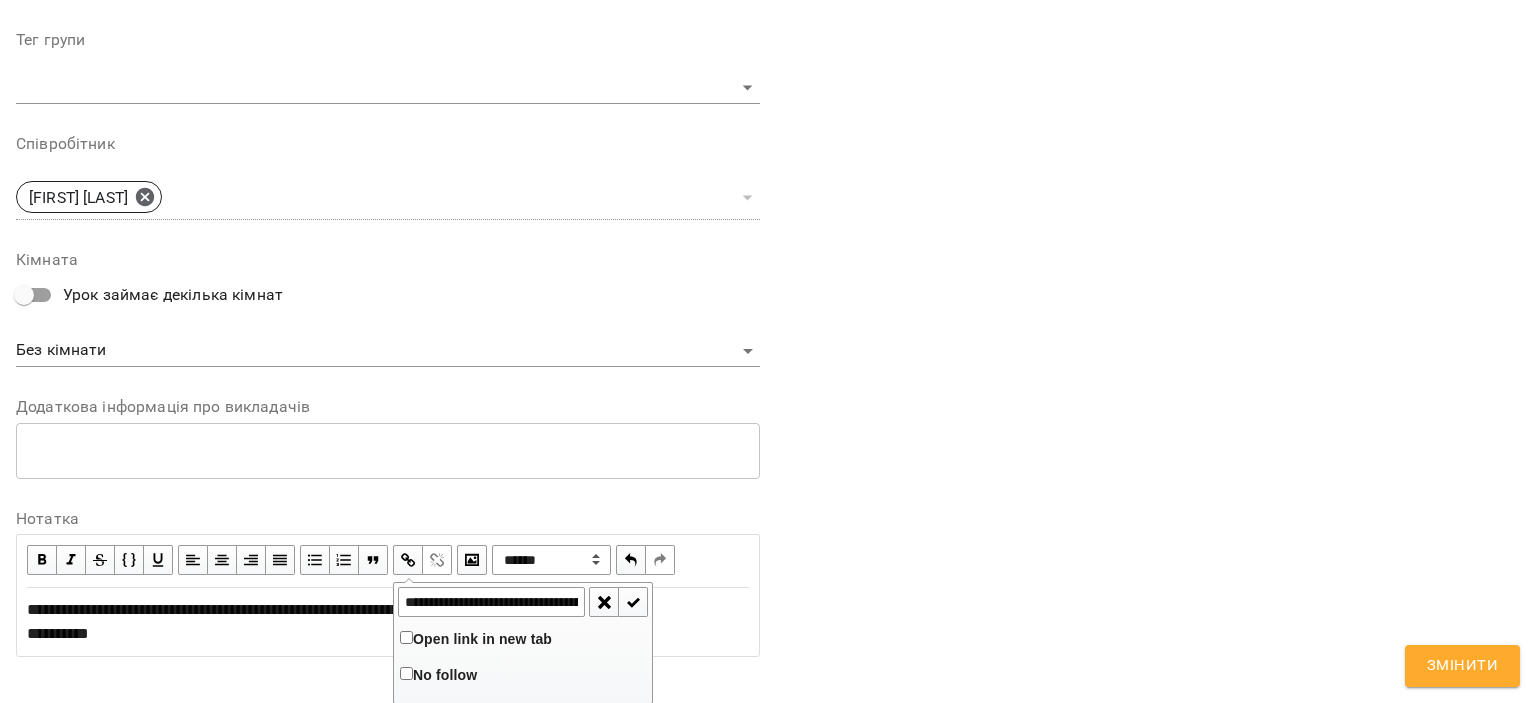 scroll, scrollTop: 0, scrollLeft: 408, axis: horizontal 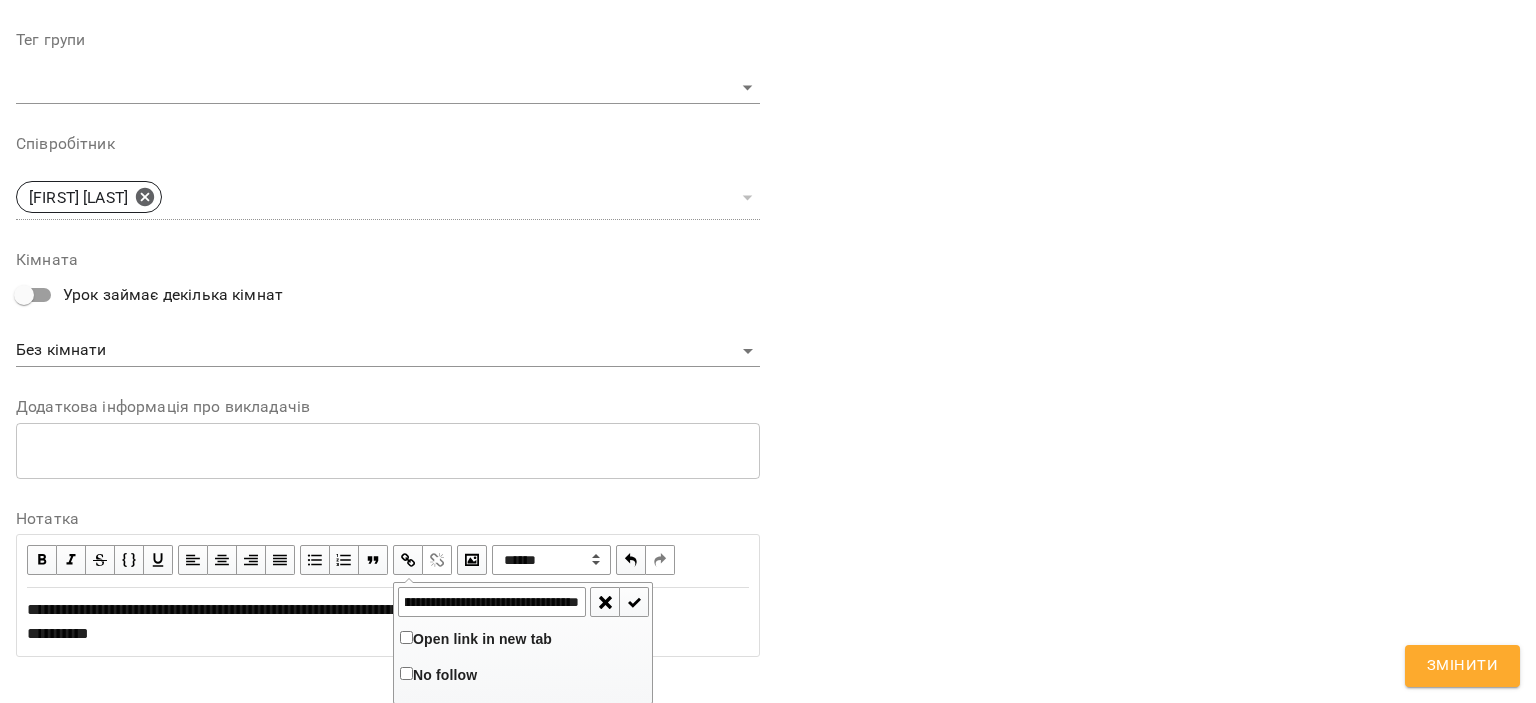 type on "**********" 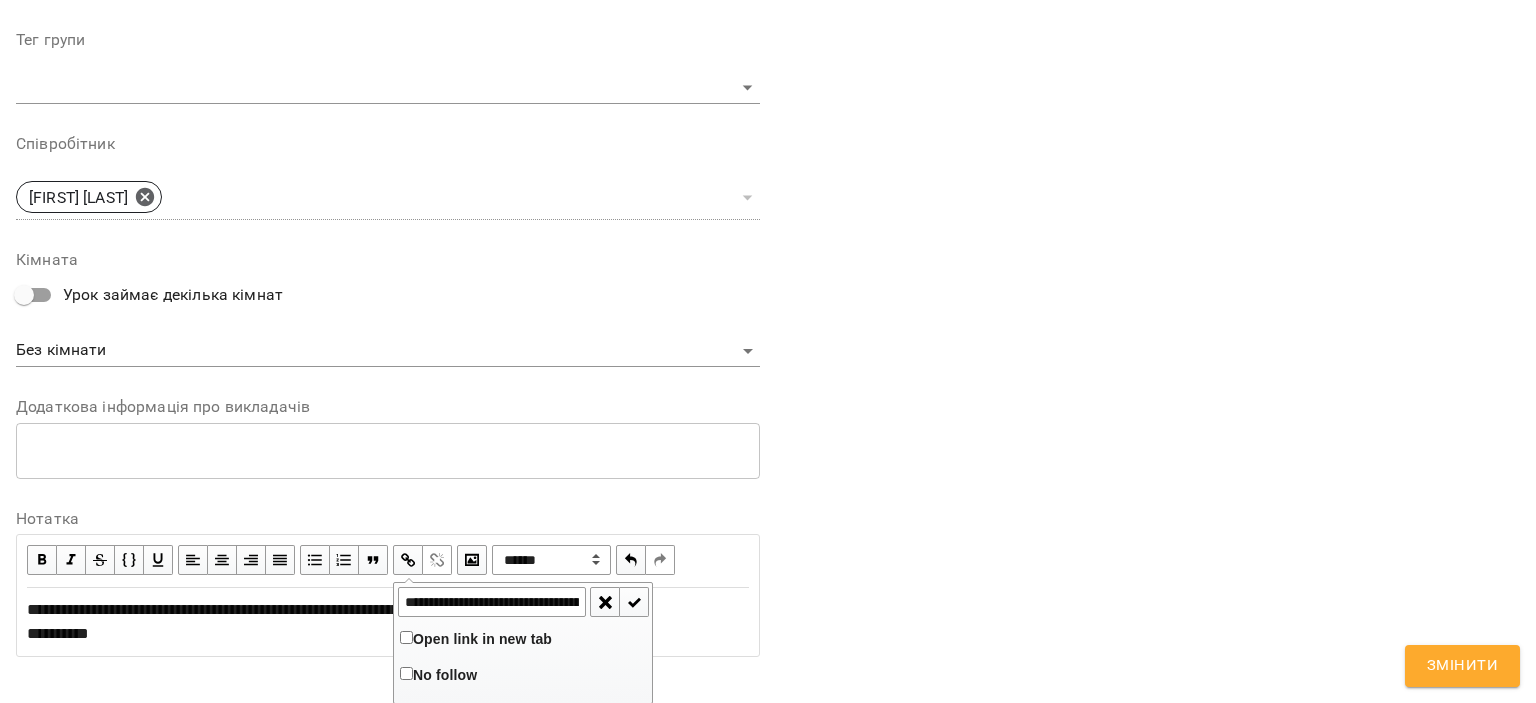 click at bounding box center [634, 602] 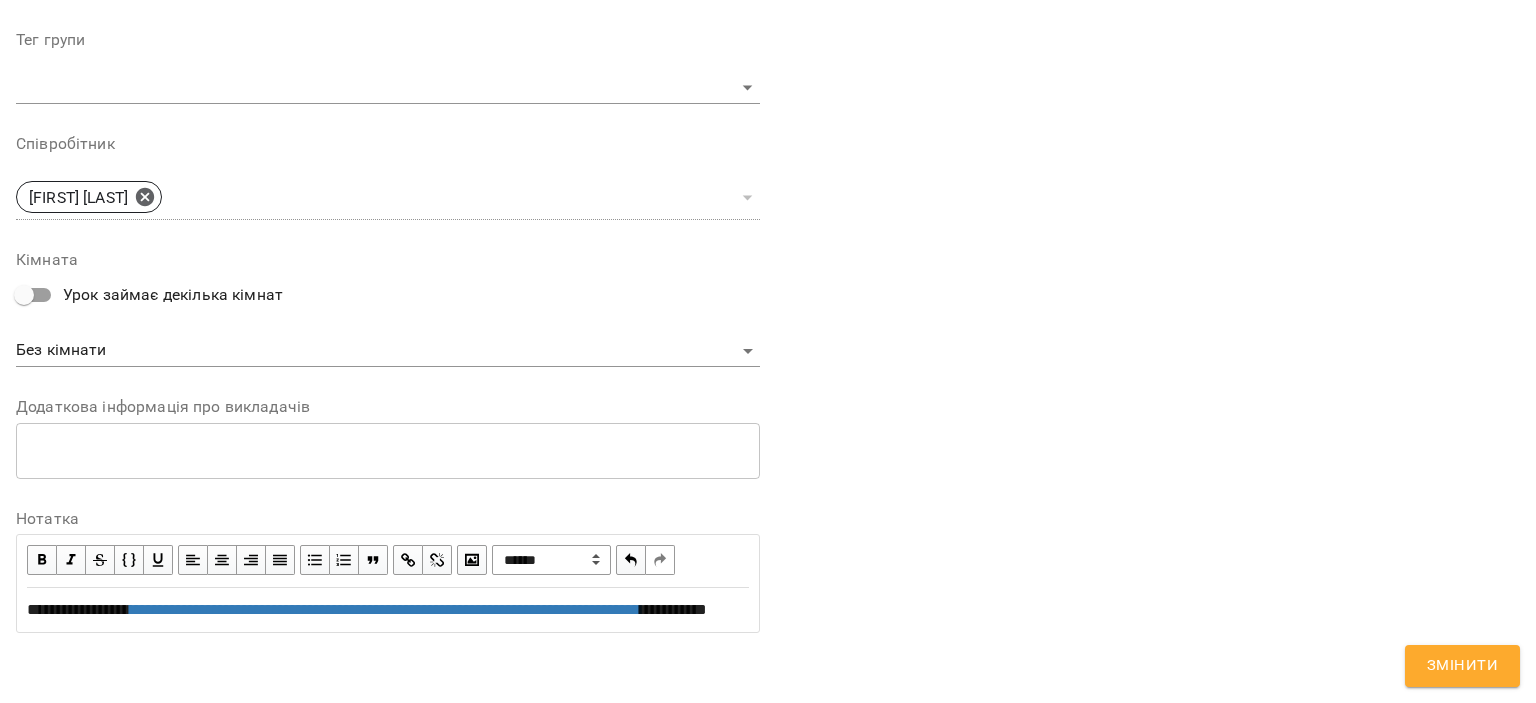 click on "**********" at bounding box center [388, 610] 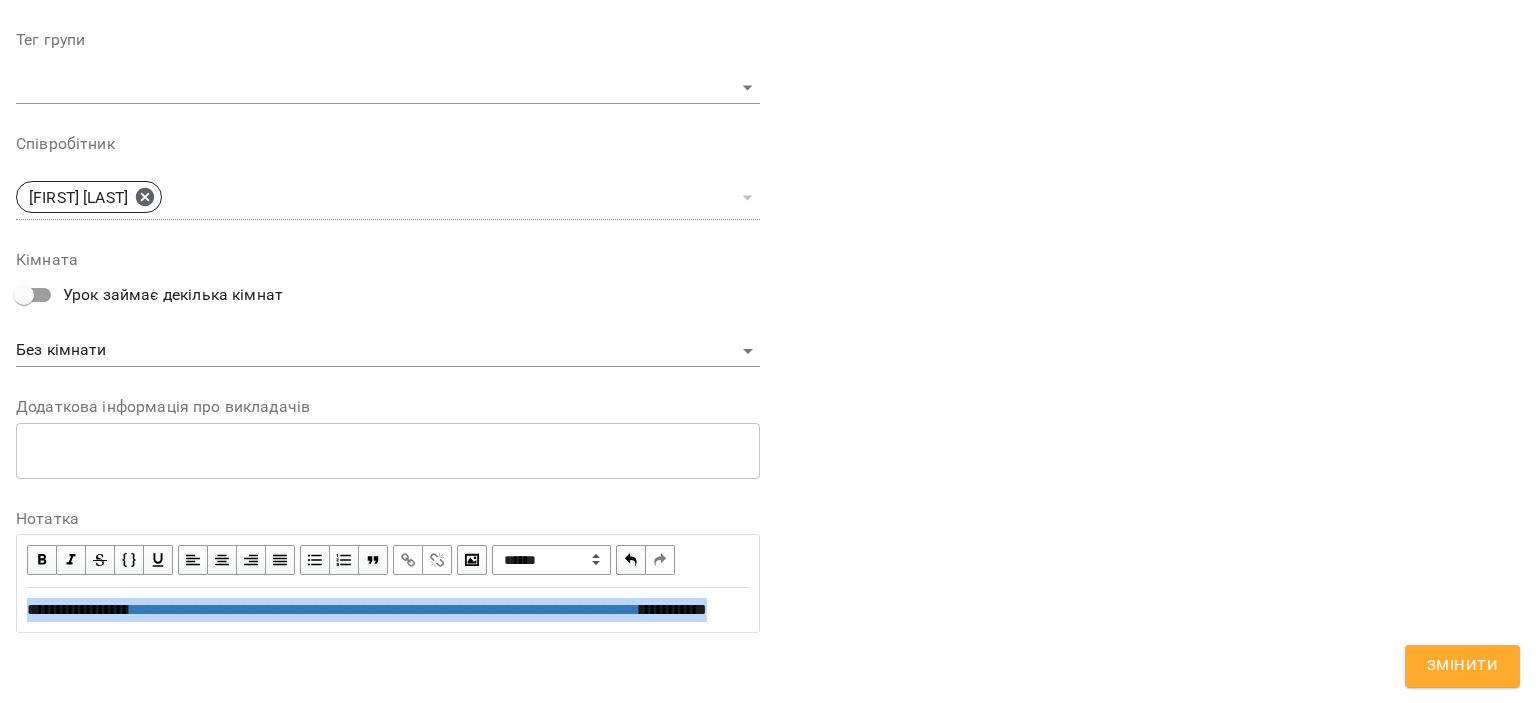 drag, startPoint x: 218, startPoint y: 652, endPoint x: 0, endPoint y: 593, distance: 225.84286 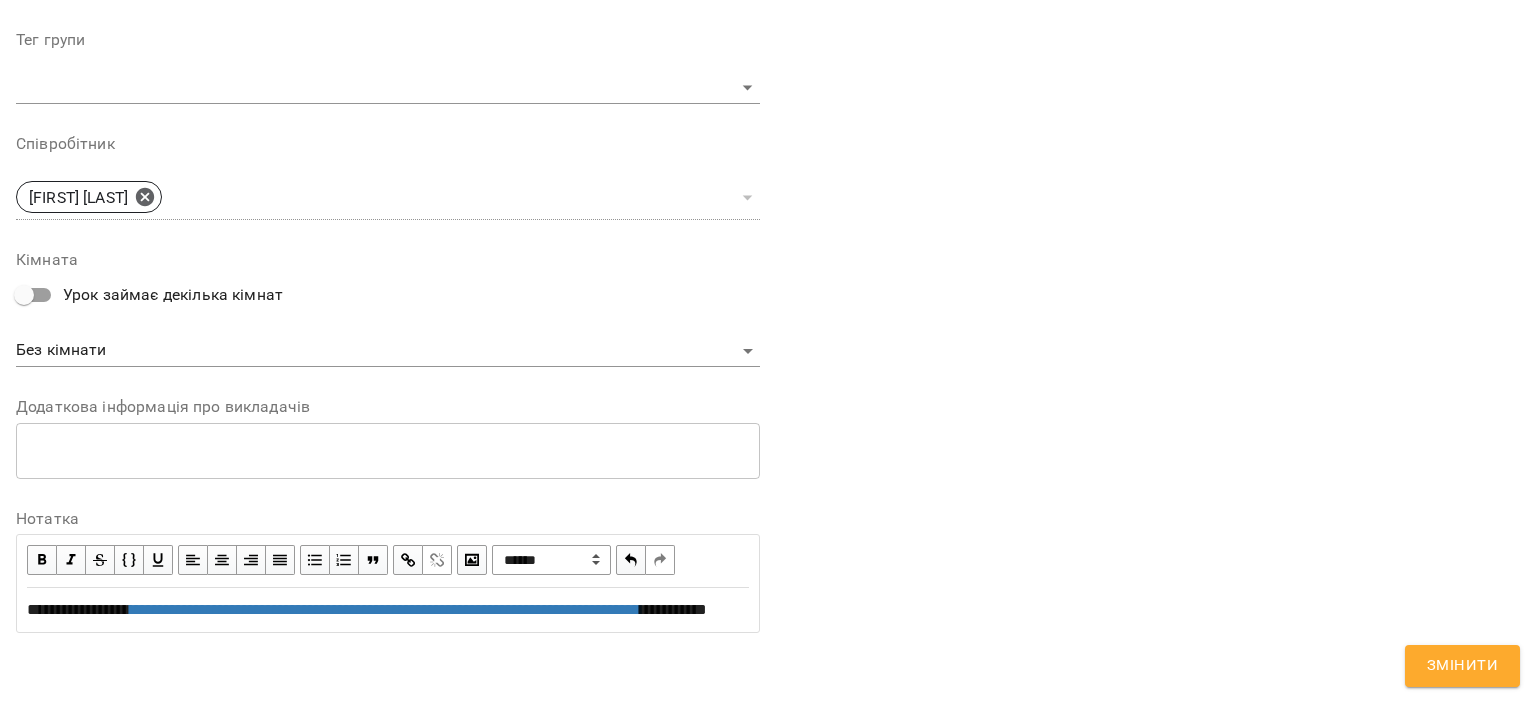 click on "Змінити" at bounding box center [1462, 666] 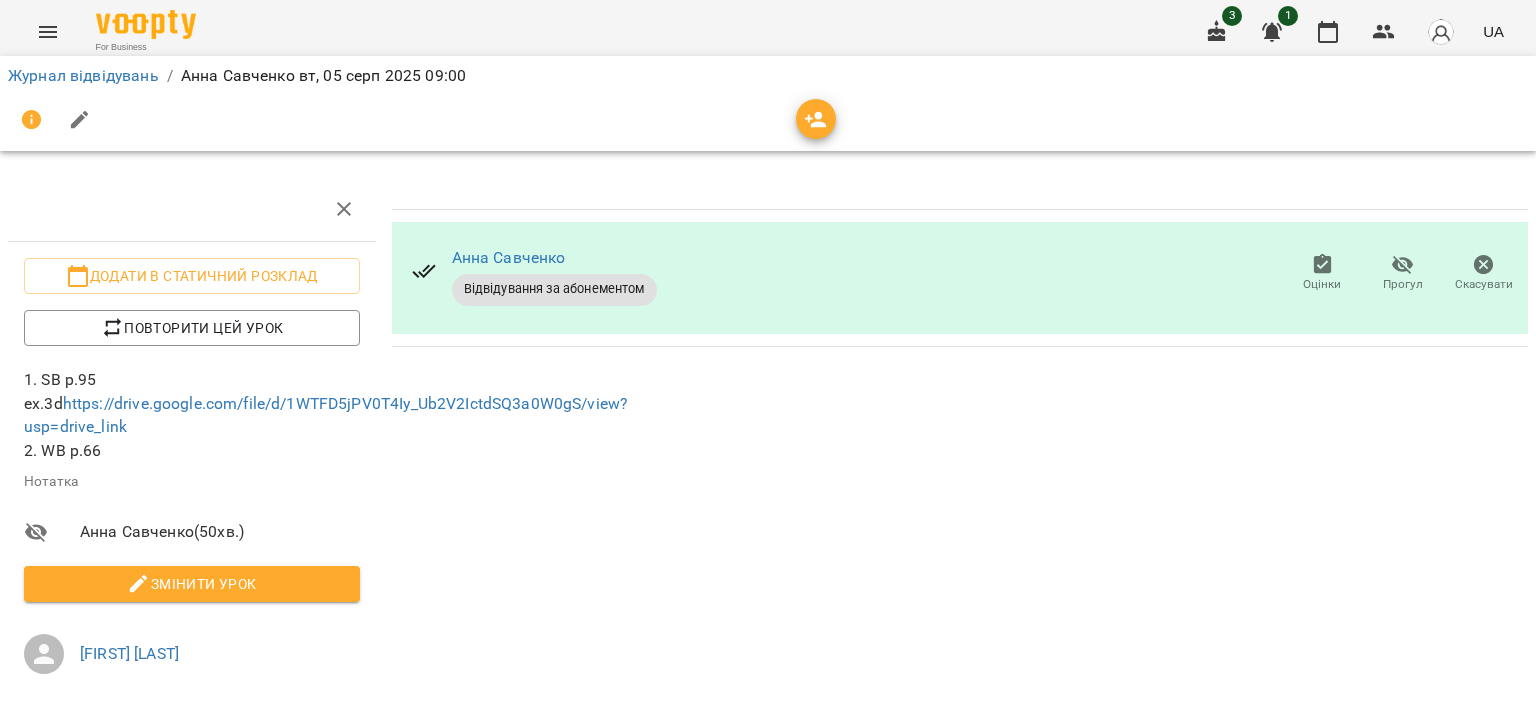 click on "Журнал відвідувань" at bounding box center (83, 76) 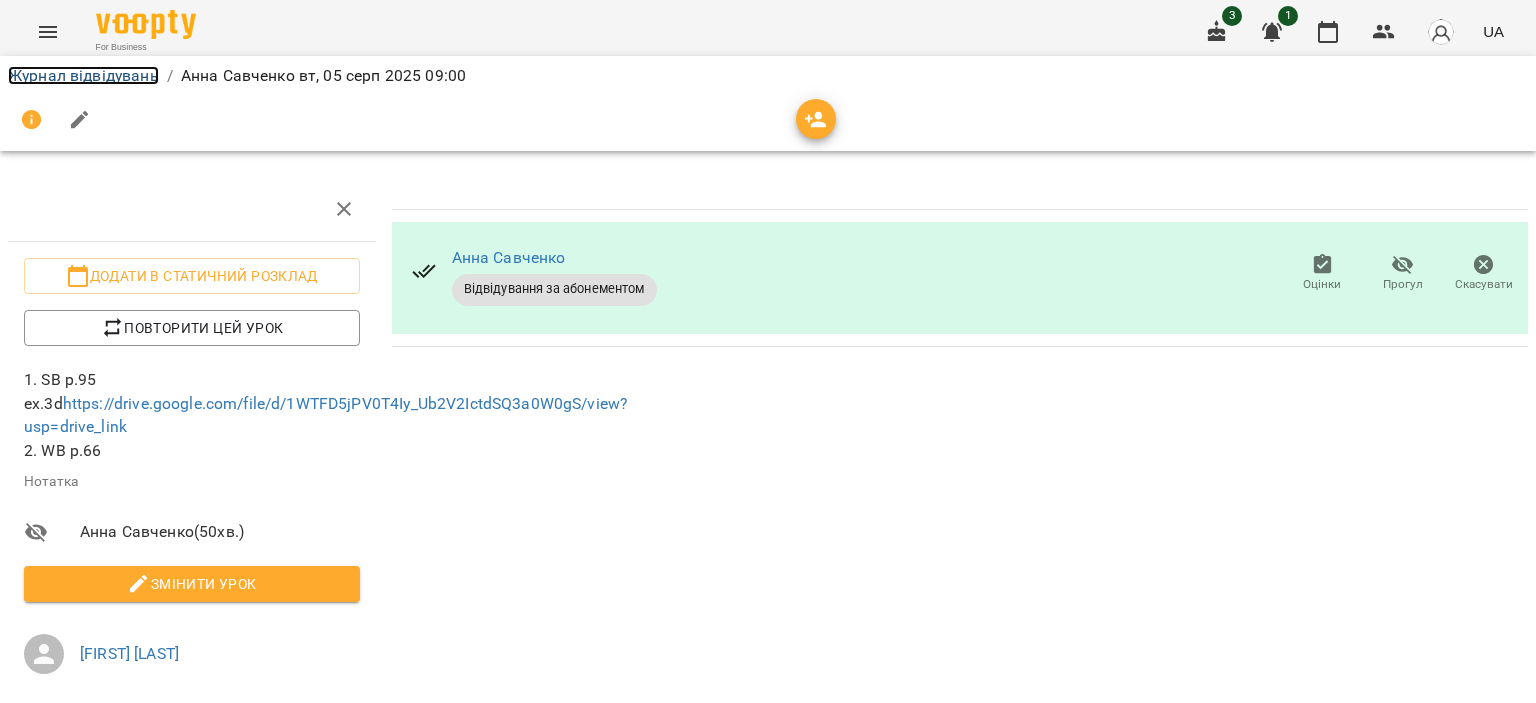 click on "Журнал відвідувань" at bounding box center [83, 75] 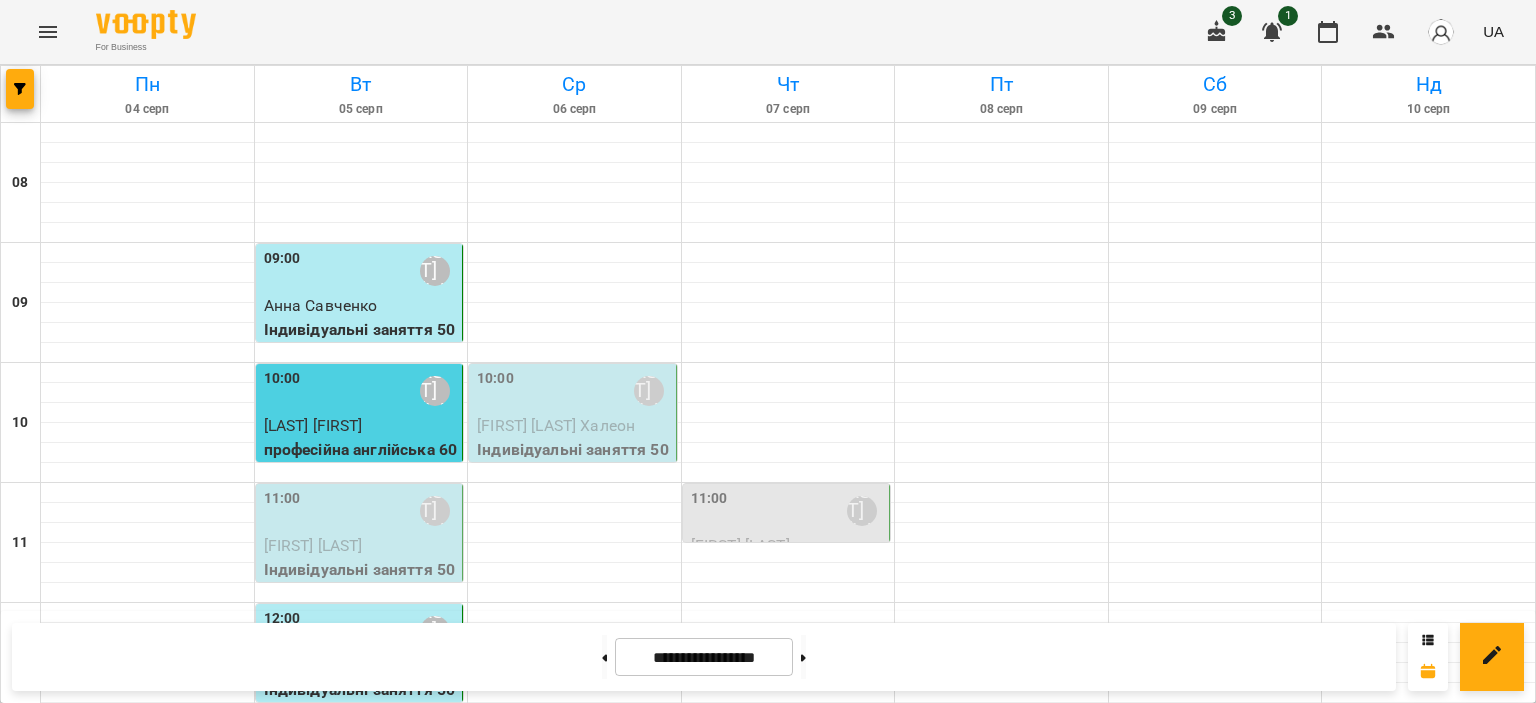 scroll, scrollTop: 300, scrollLeft: 0, axis: vertical 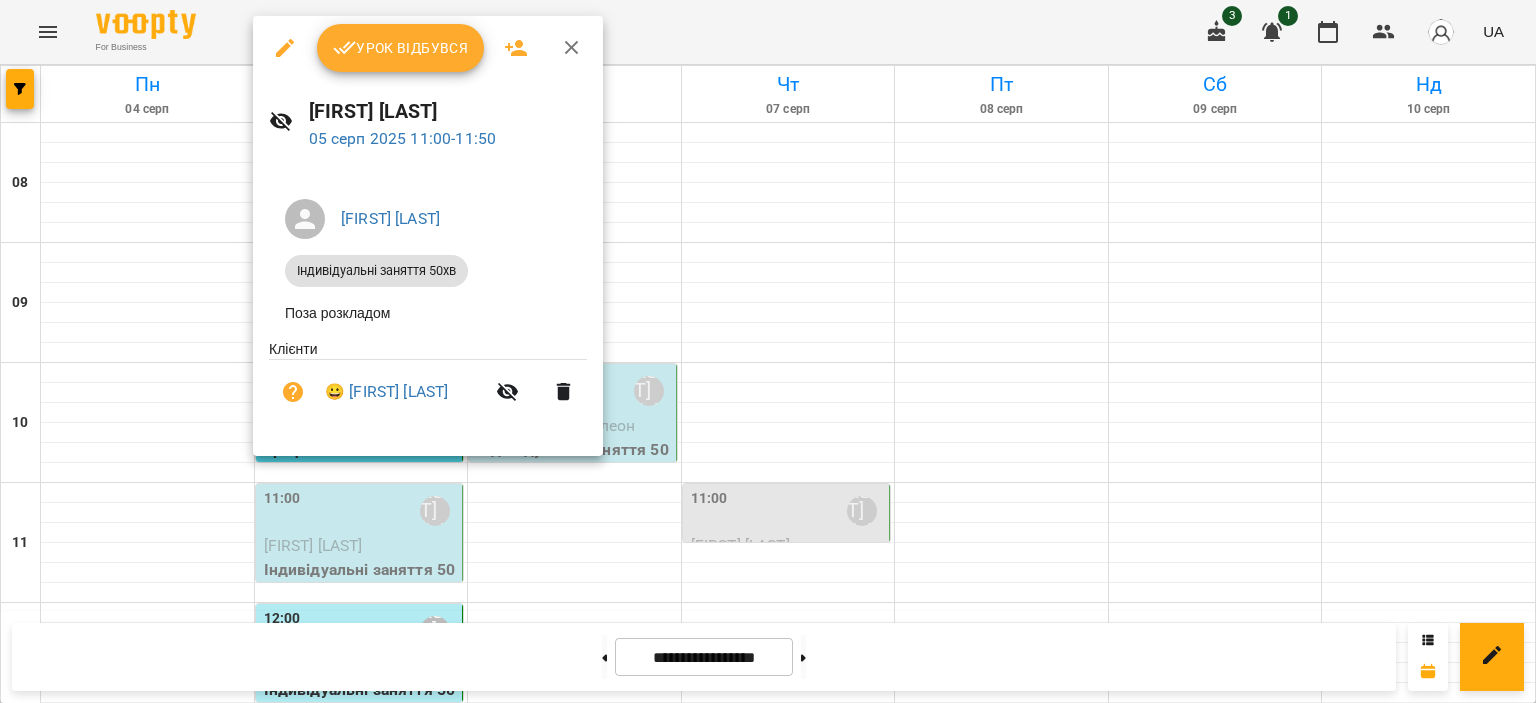 click on "Урок відбувся" at bounding box center [401, 48] 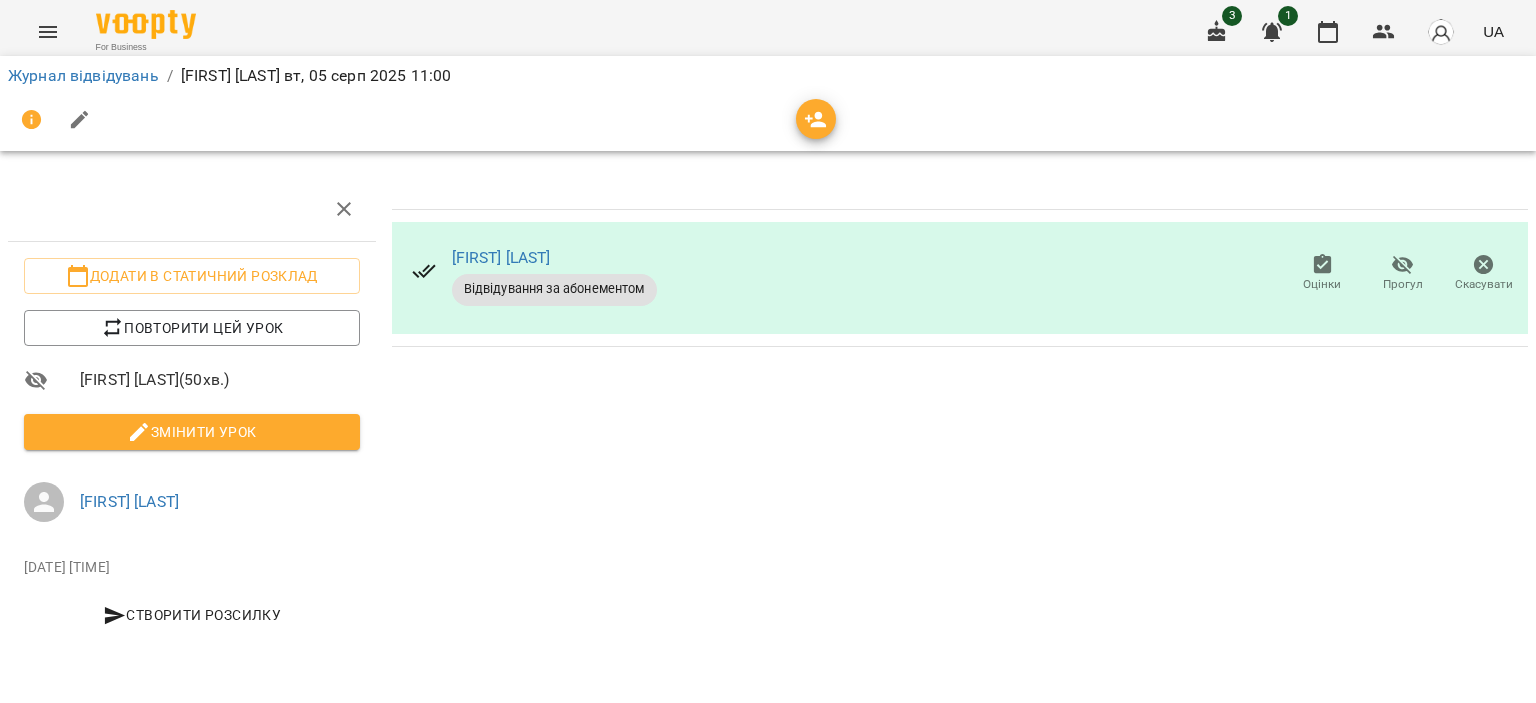 click at bounding box center [80, 120] 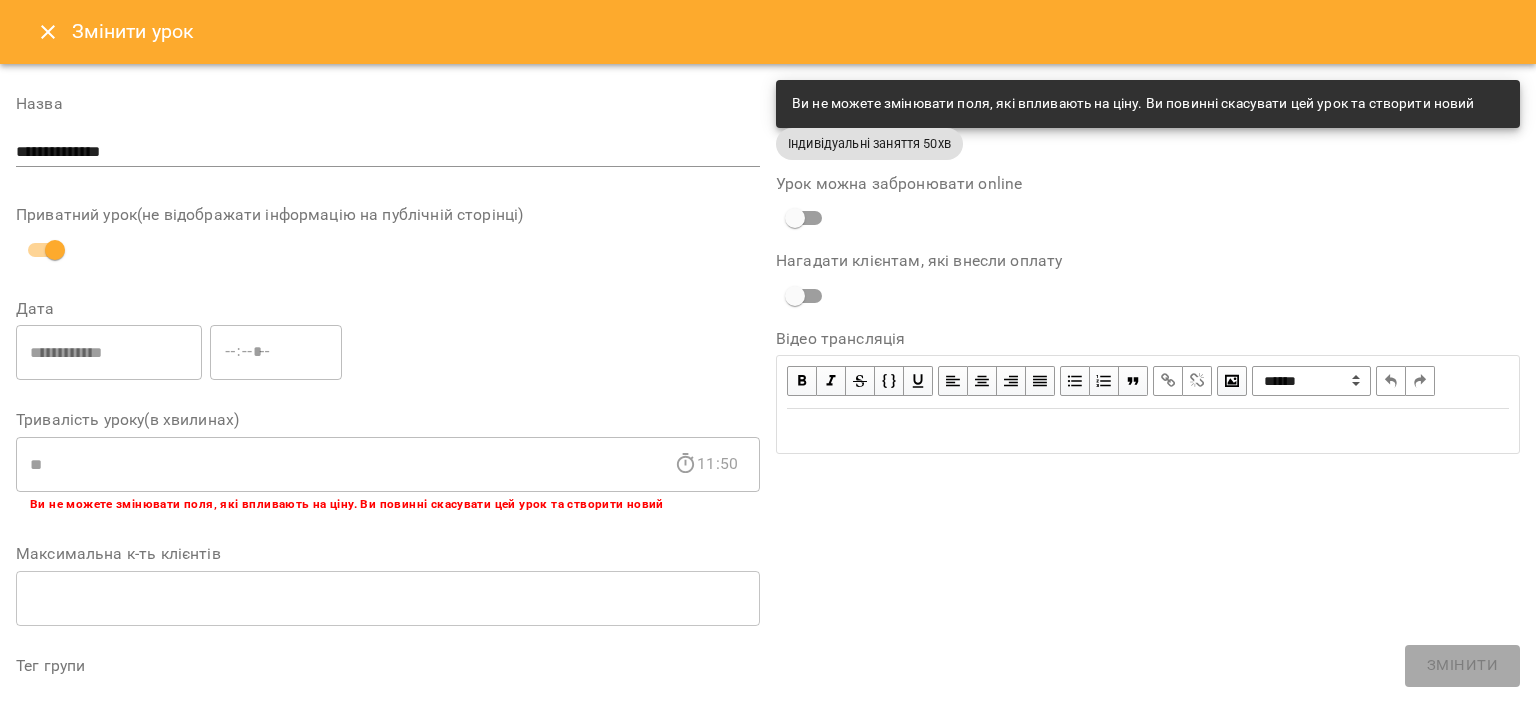 scroll, scrollTop: 626, scrollLeft: 0, axis: vertical 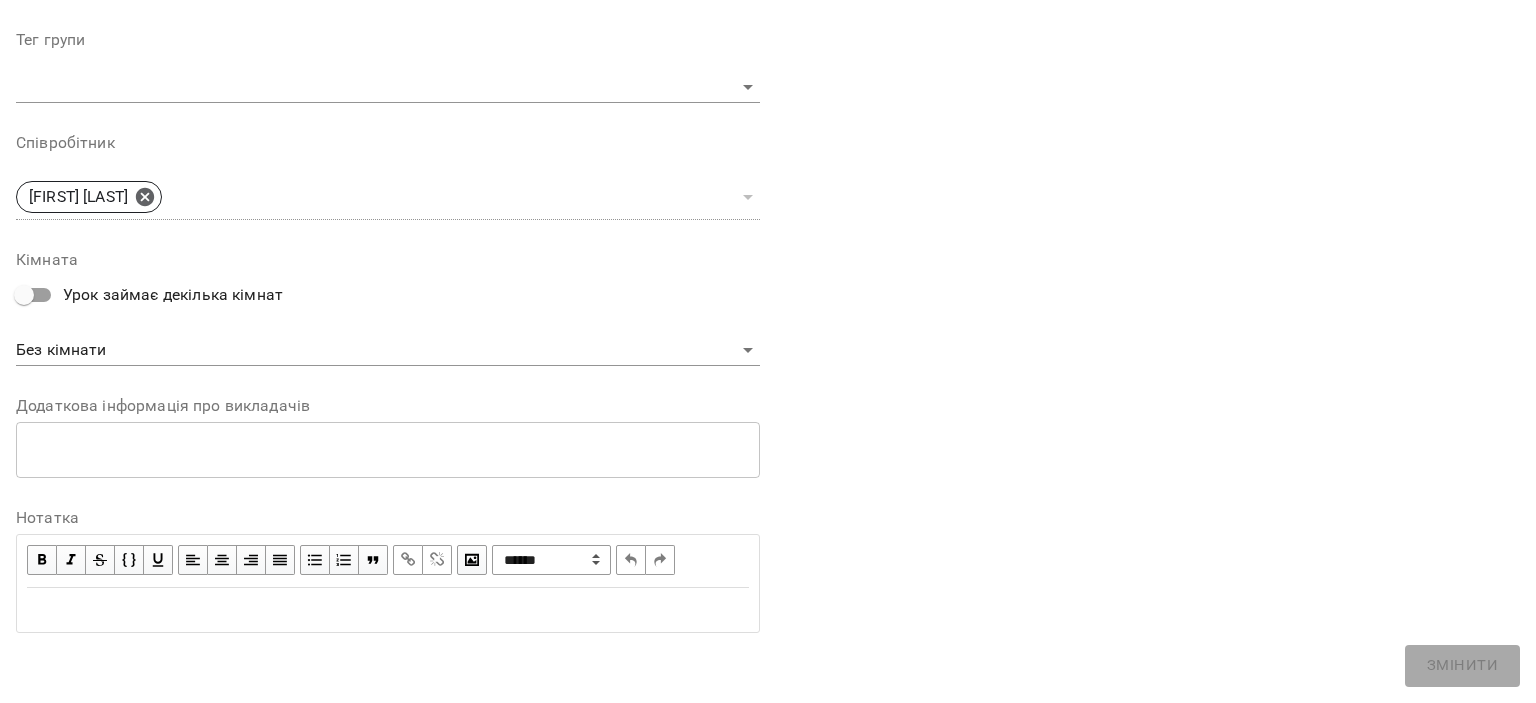 click at bounding box center (388, 610) 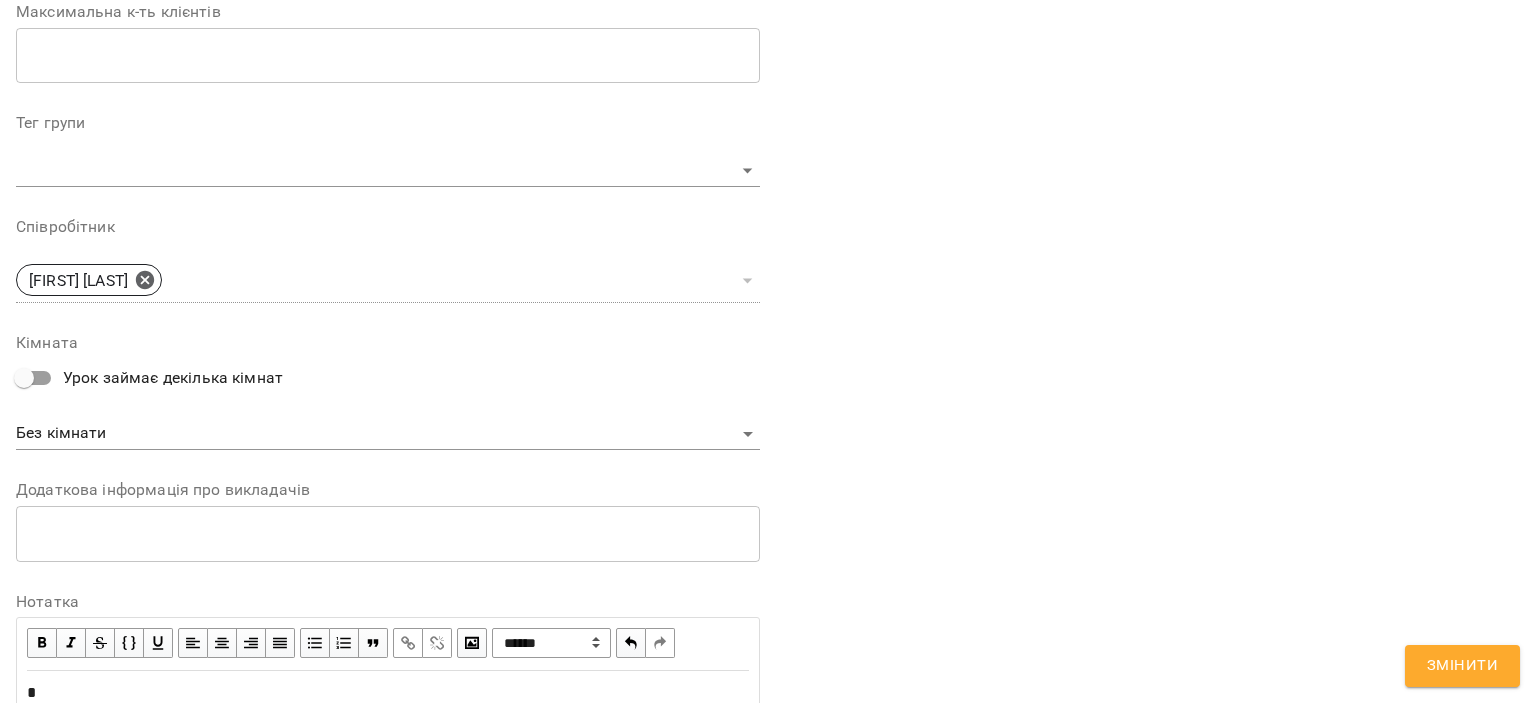 scroll, scrollTop: 709, scrollLeft: 0, axis: vertical 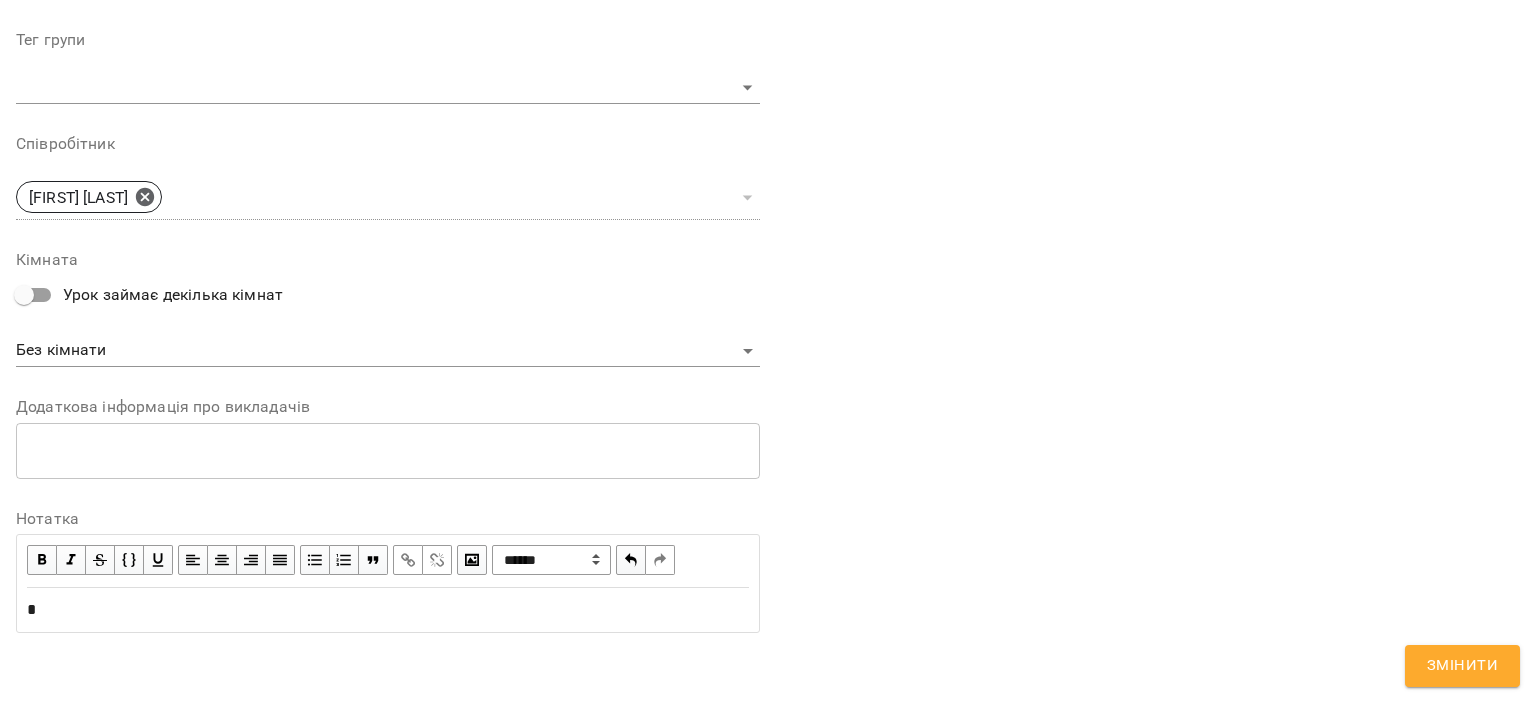 type 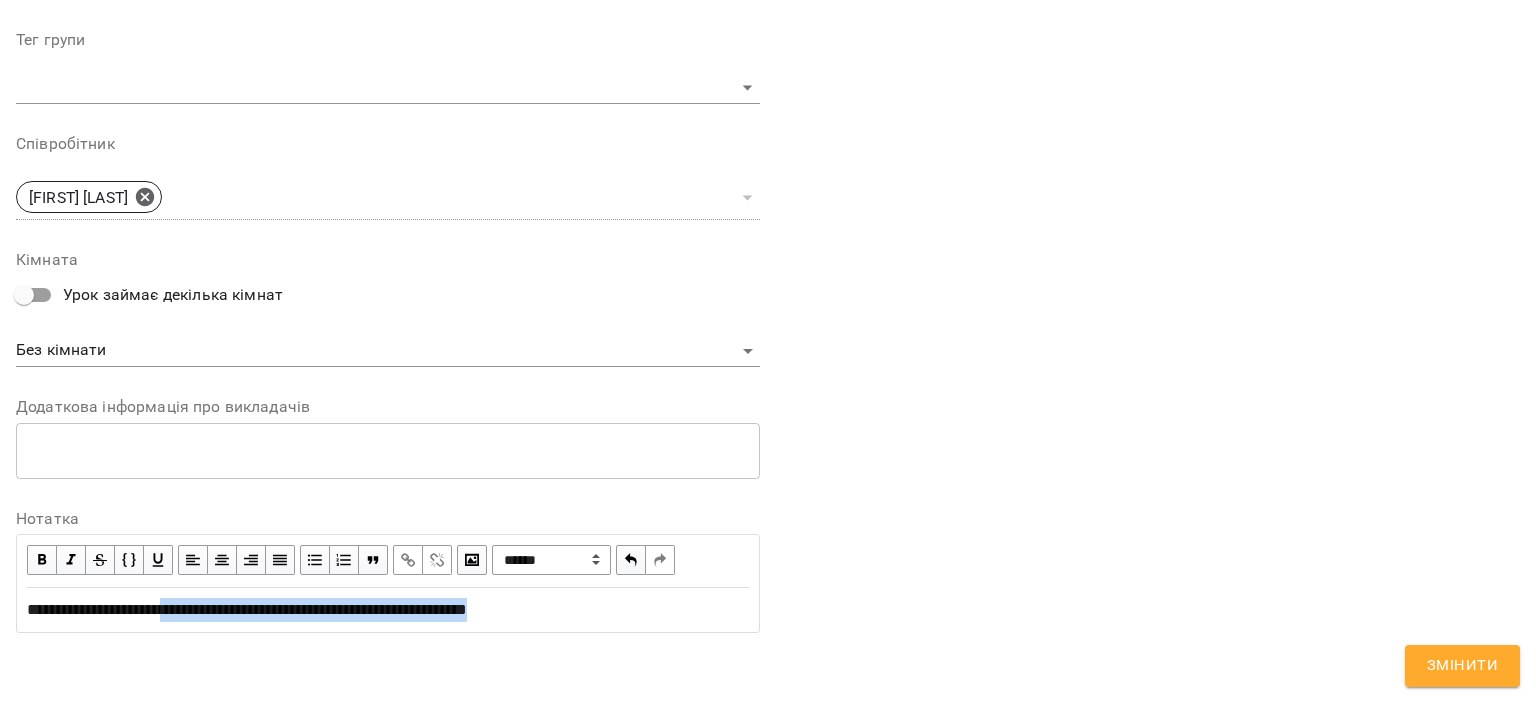 drag, startPoint x: 183, startPoint y: 604, endPoint x: 643, endPoint y: 624, distance: 460.43457 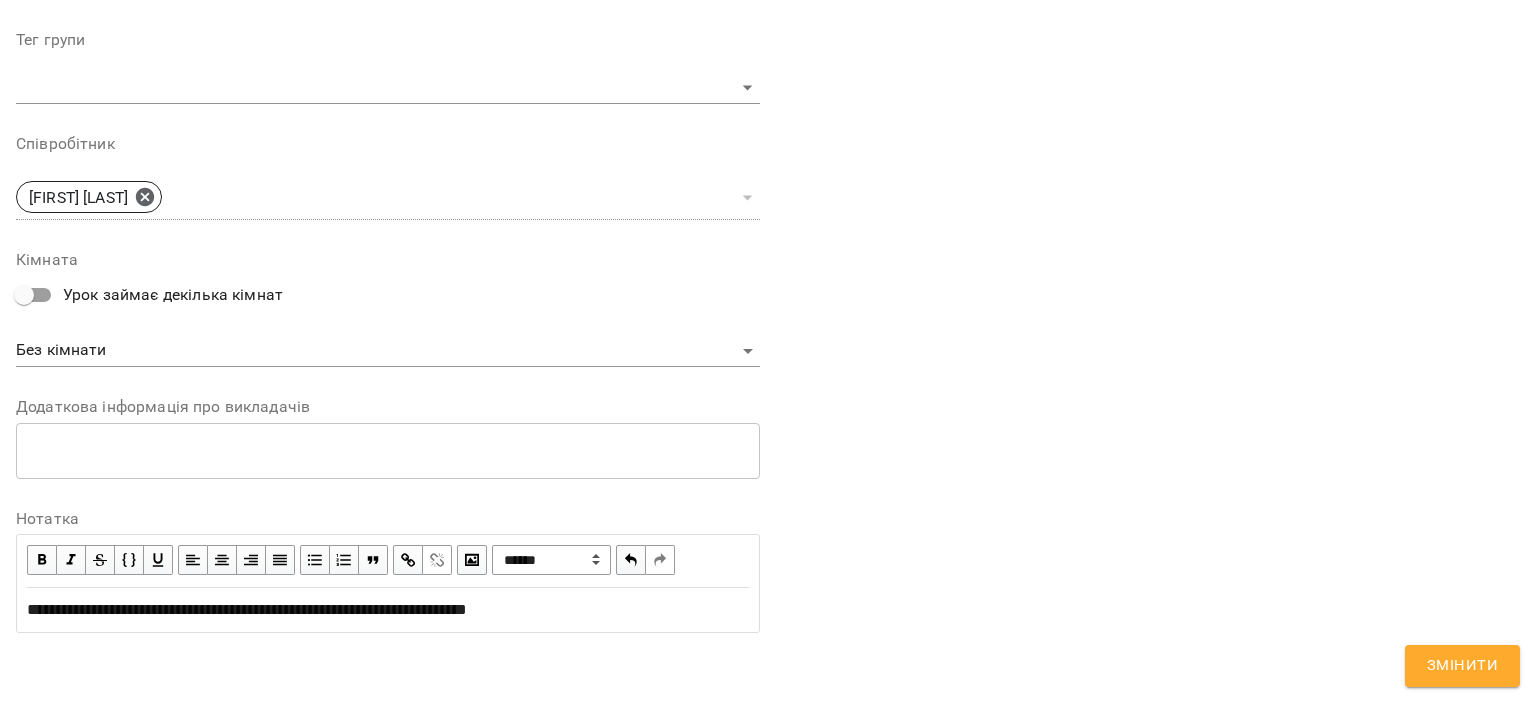 click at bounding box center (408, 560) 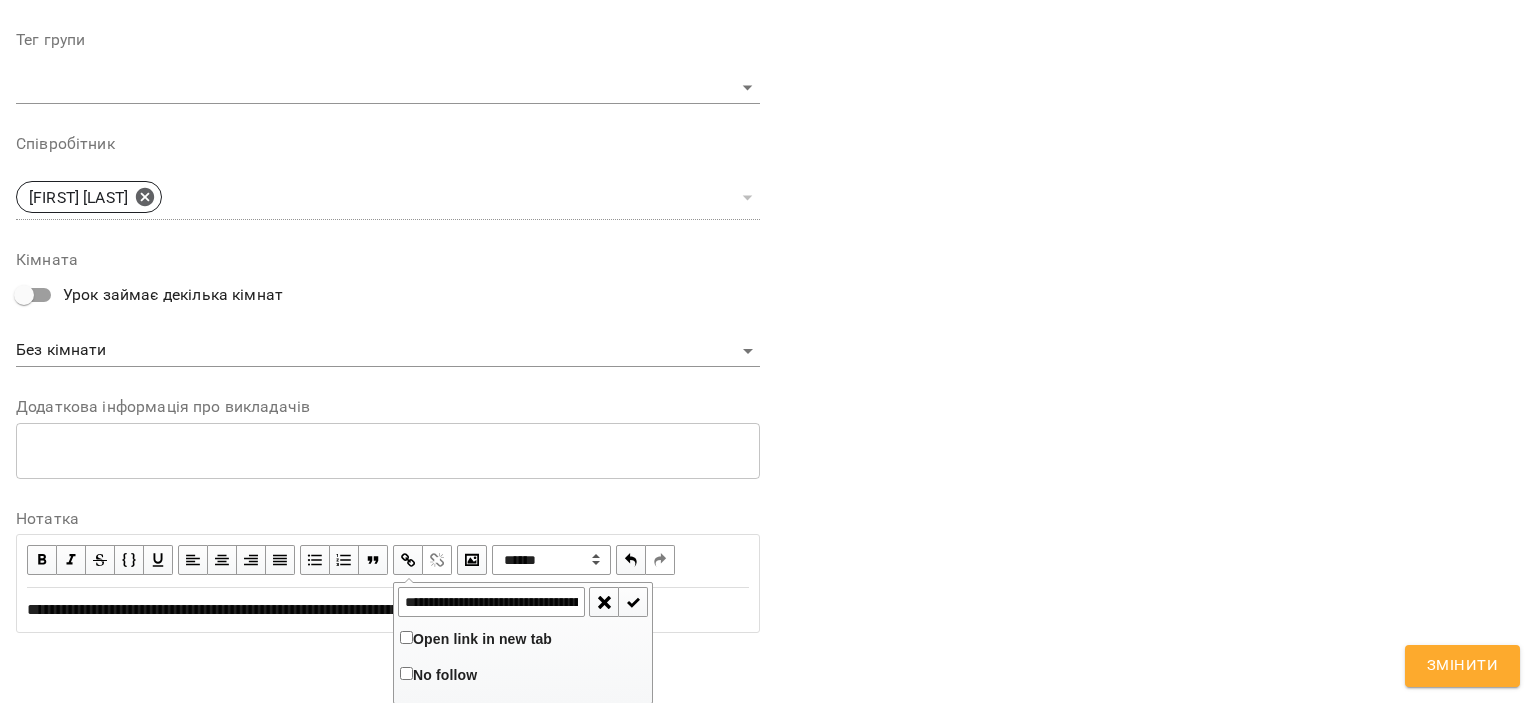 scroll, scrollTop: 0, scrollLeft: 160, axis: horizontal 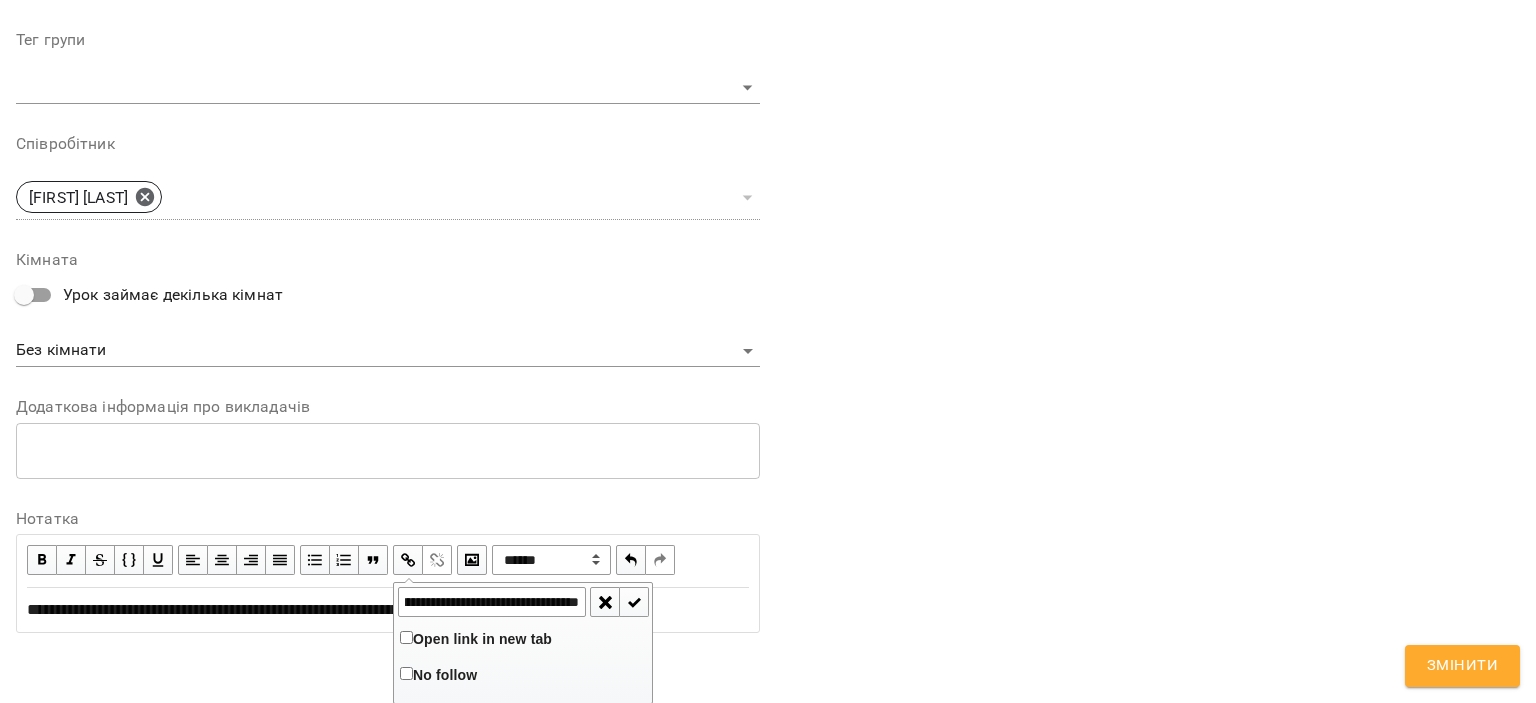type on "**********" 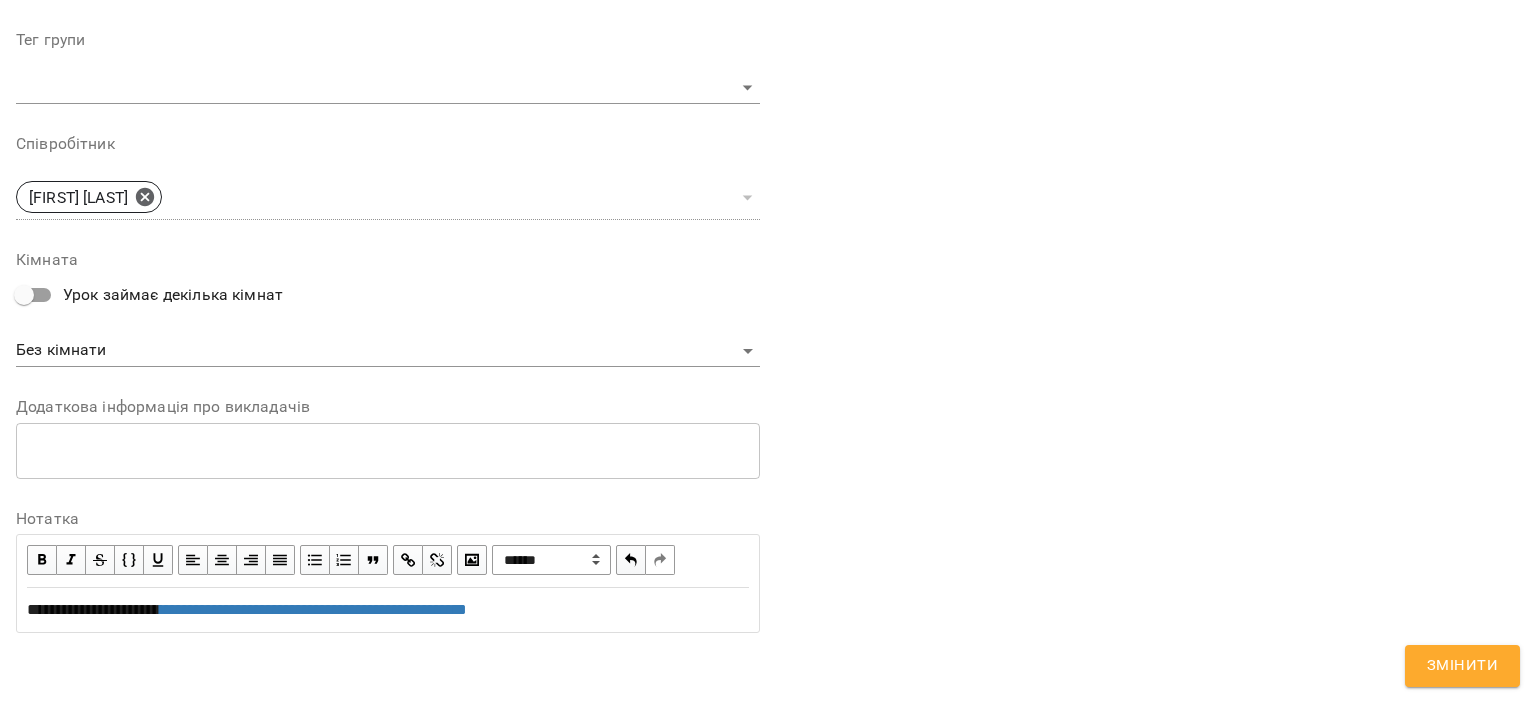 click on "**********" at bounding box center [388, 610] 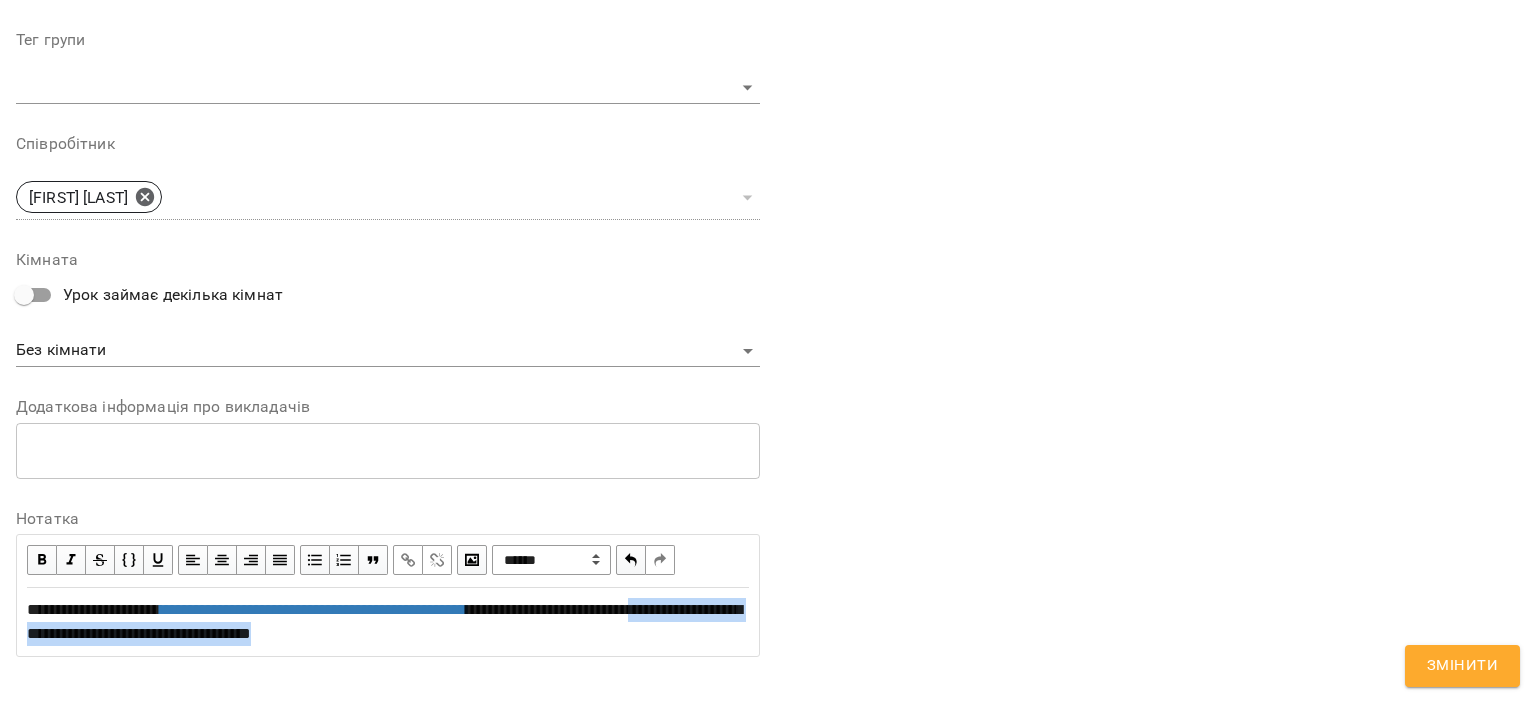 drag, startPoint x: 220, startPoint y: 637, endPoint x: 665, endPoint y: 652, distance: 445.25275 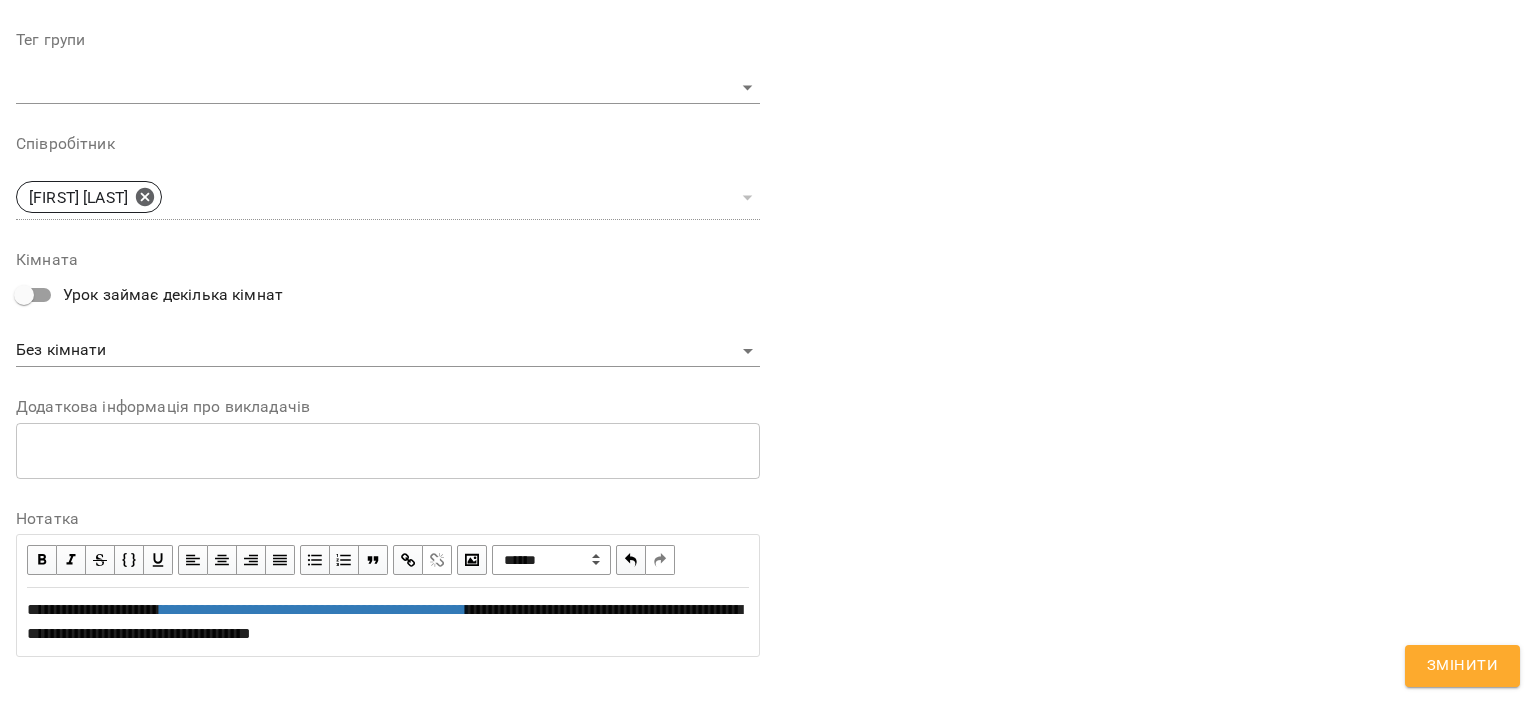 click at bounding box center (408, 560) 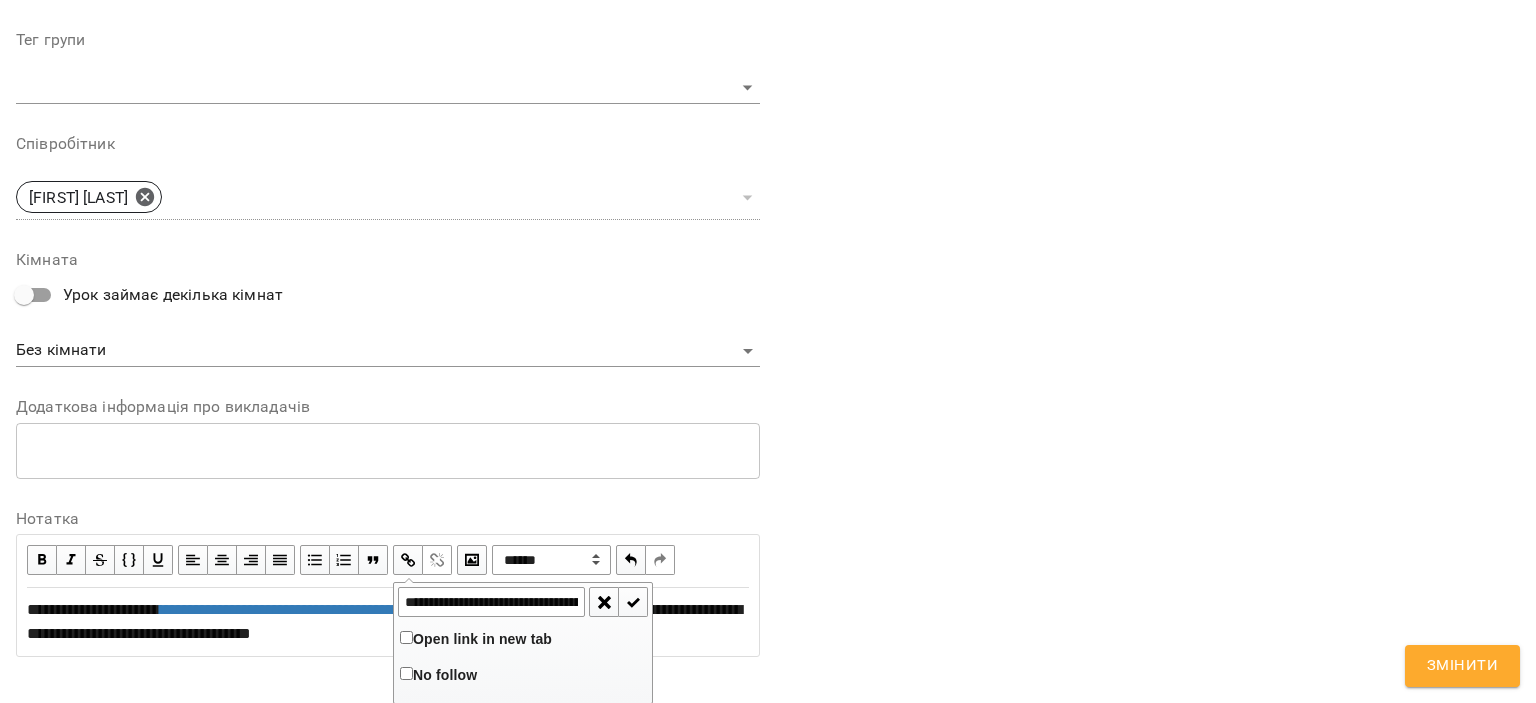 scroll, scrollTop: 0, scrollLeft: 173, axis: horizontal 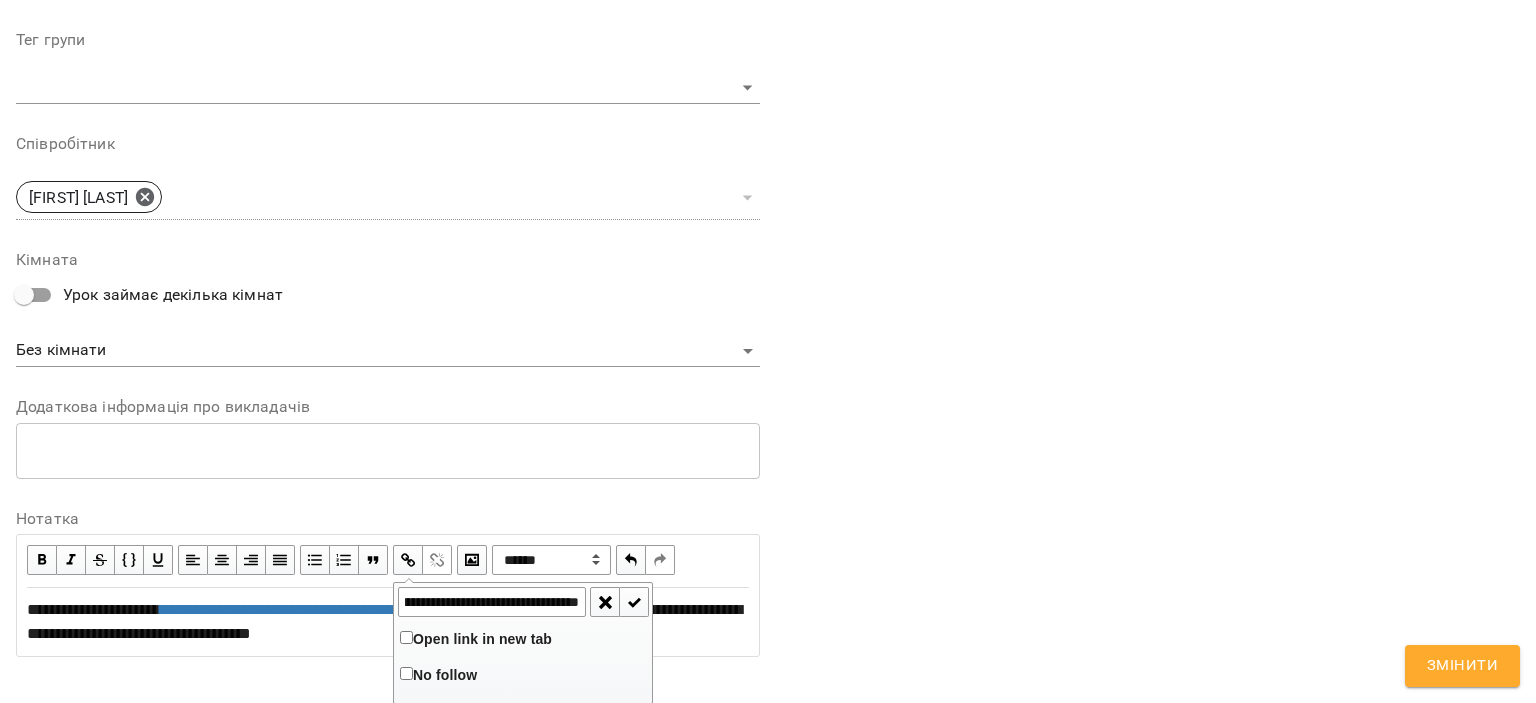 type on "**********" 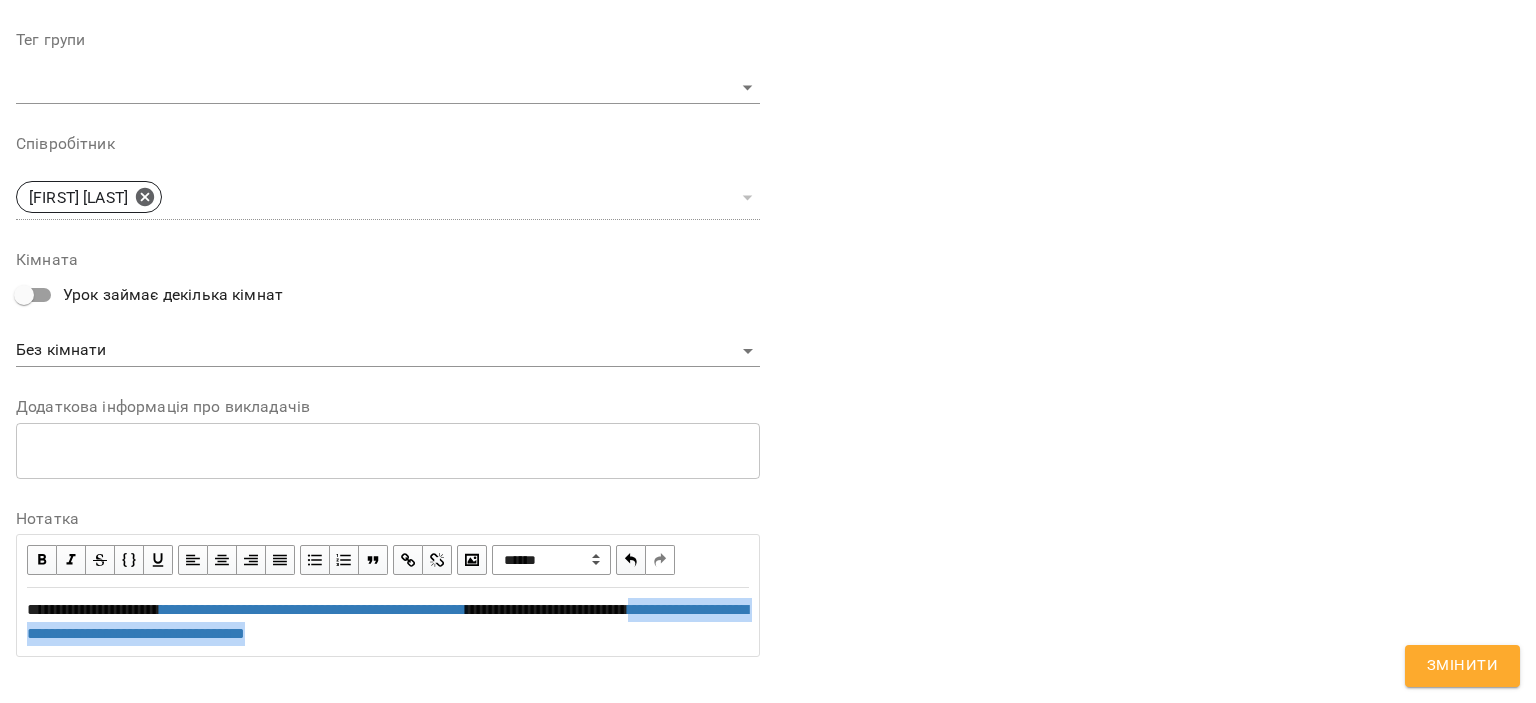click on "**********" at bounding box center (388, 622) 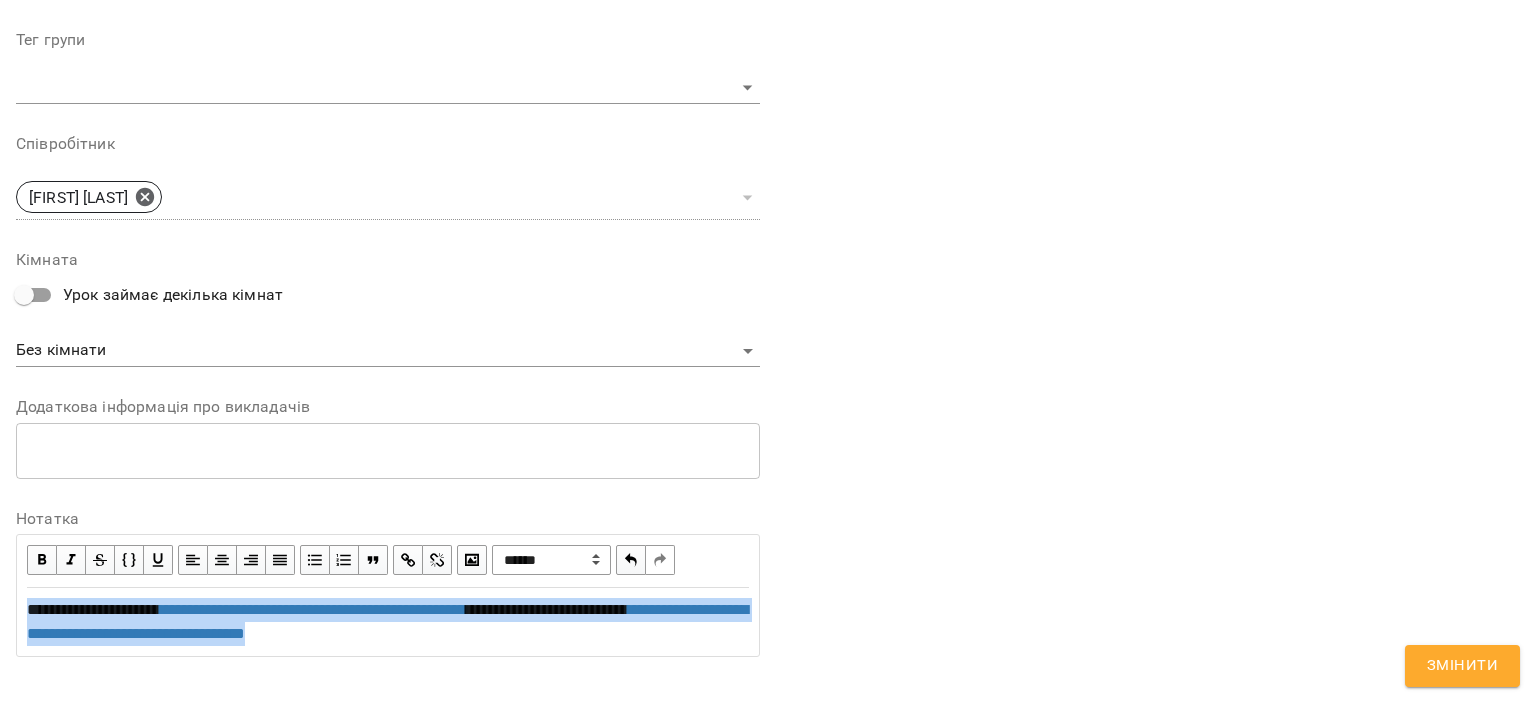 drag, startPoint x: 657, startPoint y: 631, endPoint x: 0, endPoint y: 583, distance: 658.7511 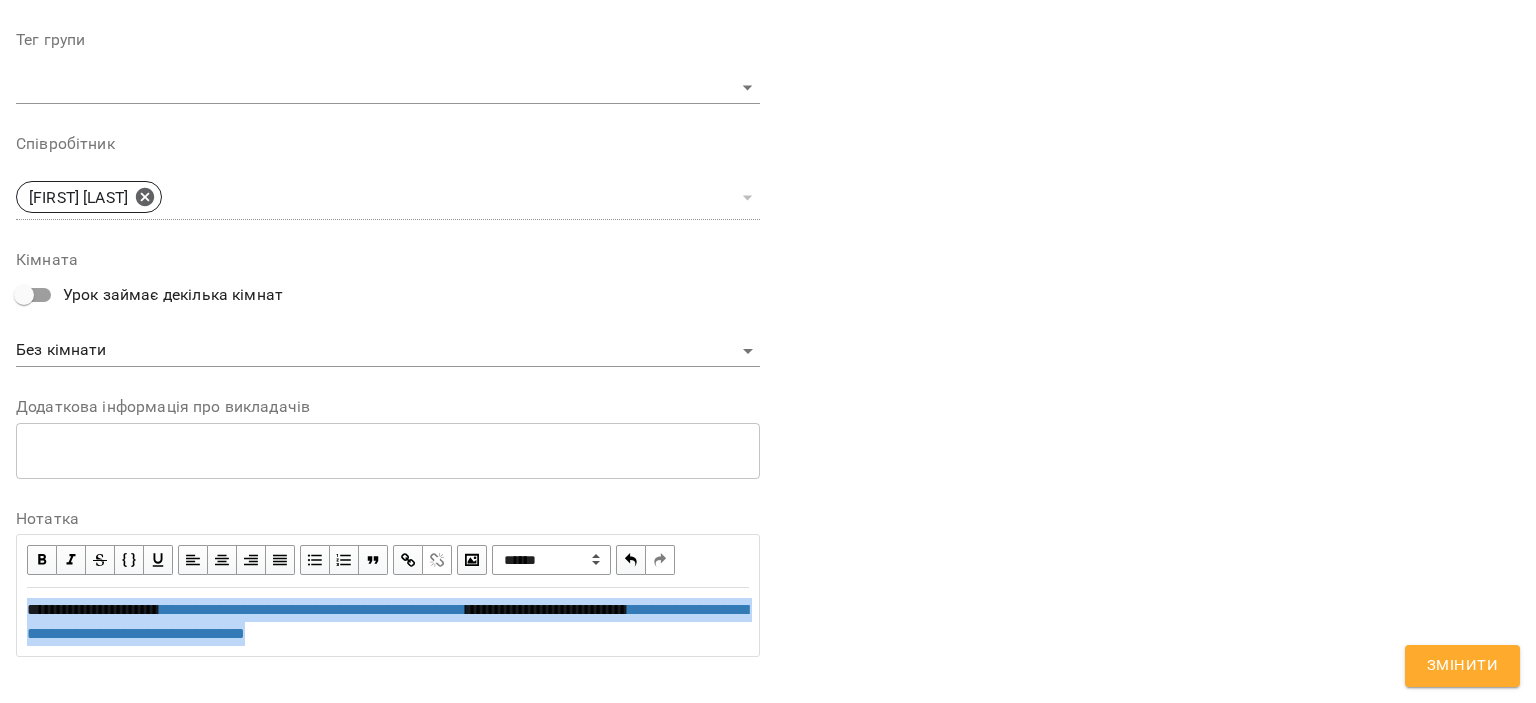 copy on "**********" 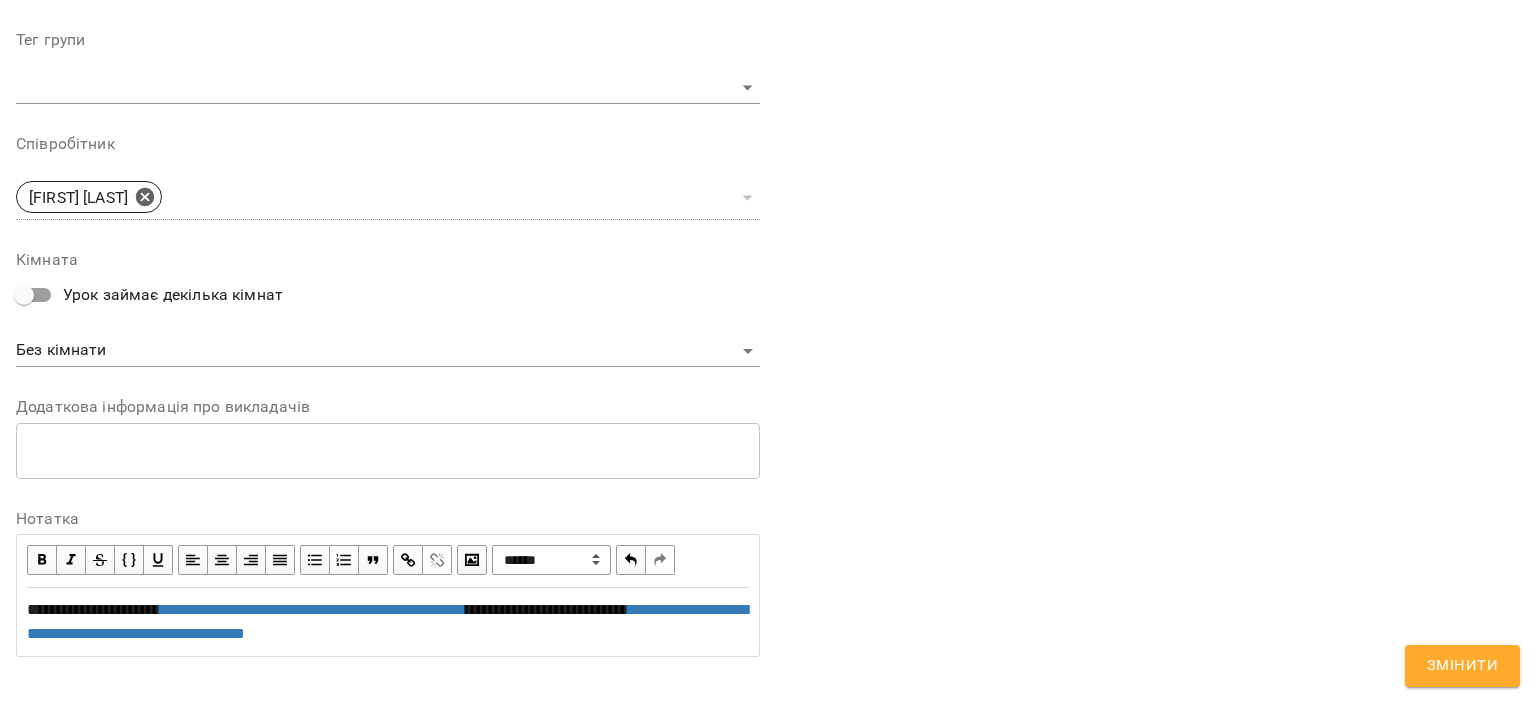 click on "Змінити" at bounding box center (1462, 666) 